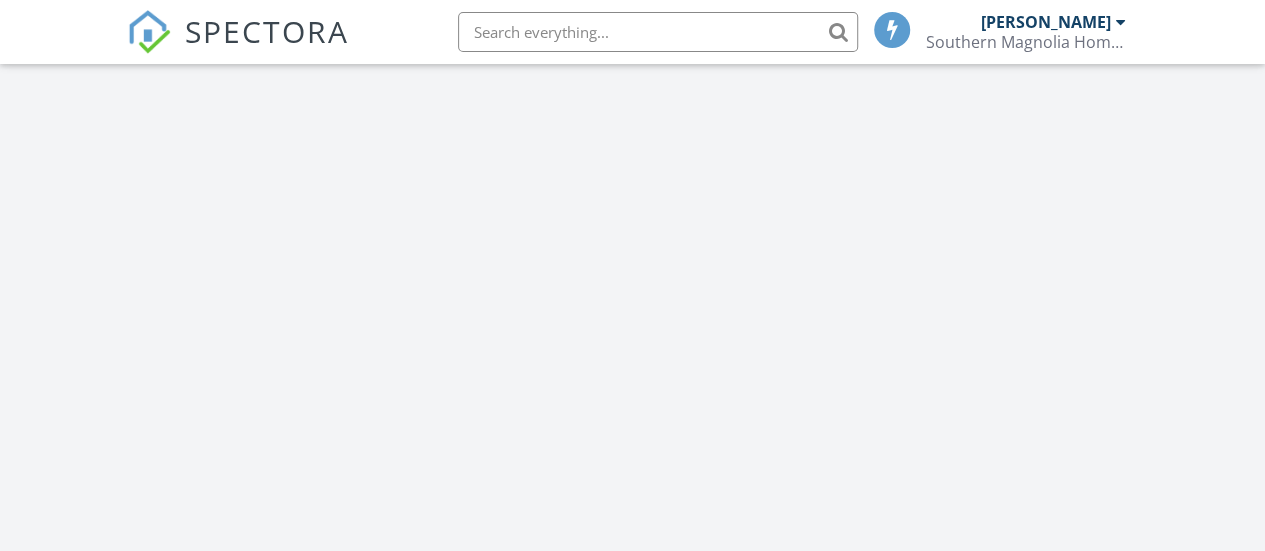 scroll, scrollTop: 0, scrollLeft: 0, axis: both 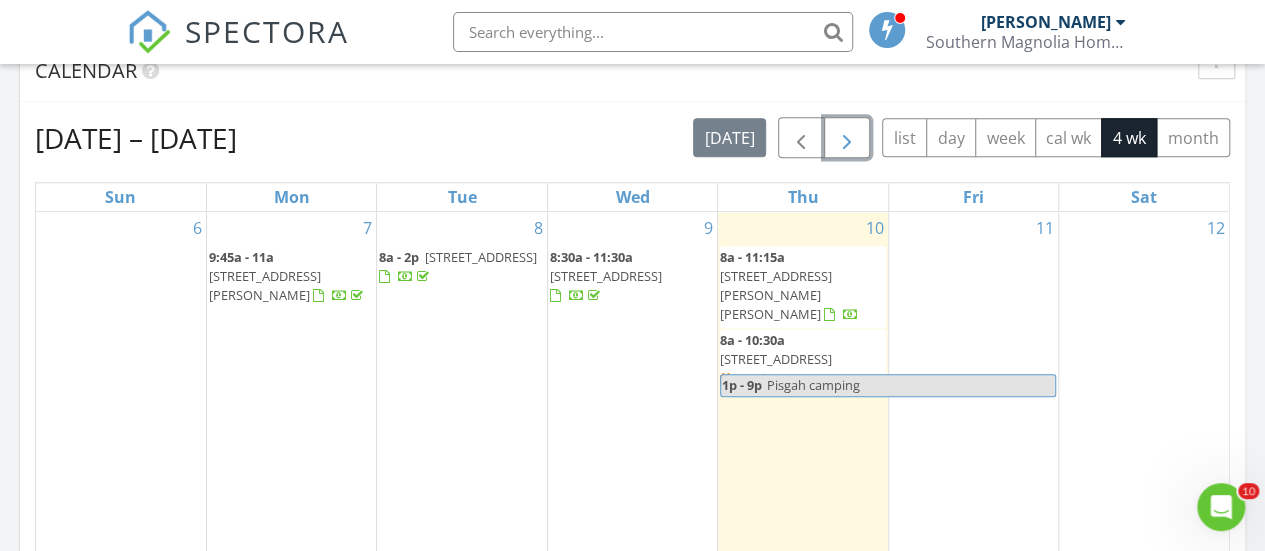click at bounding box center (847, 138) 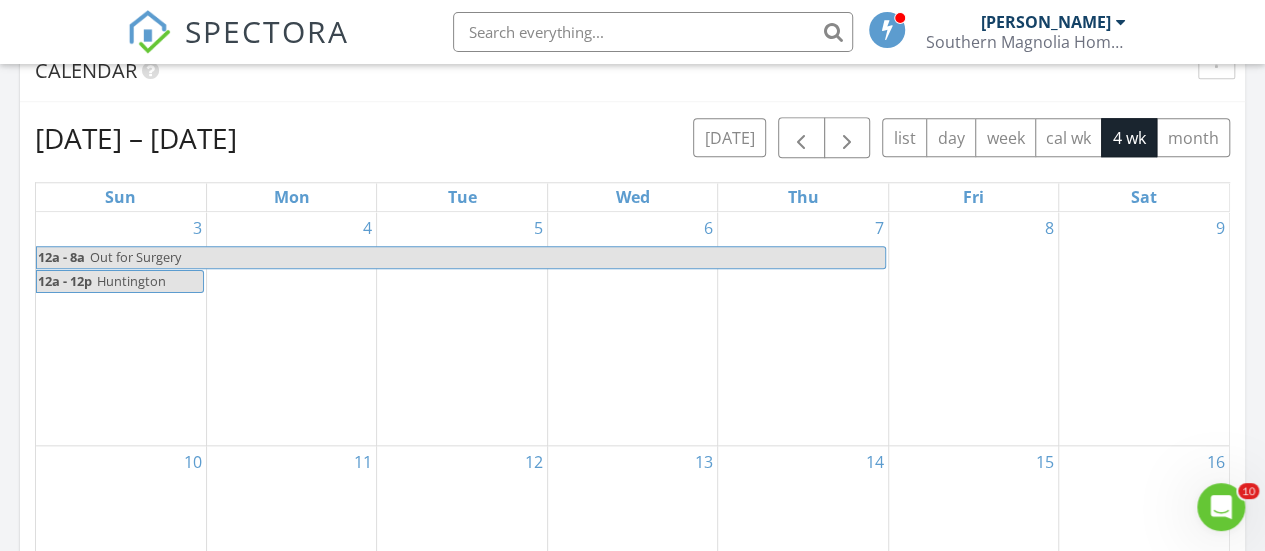 click on "7" at bounding box center (802, 328) 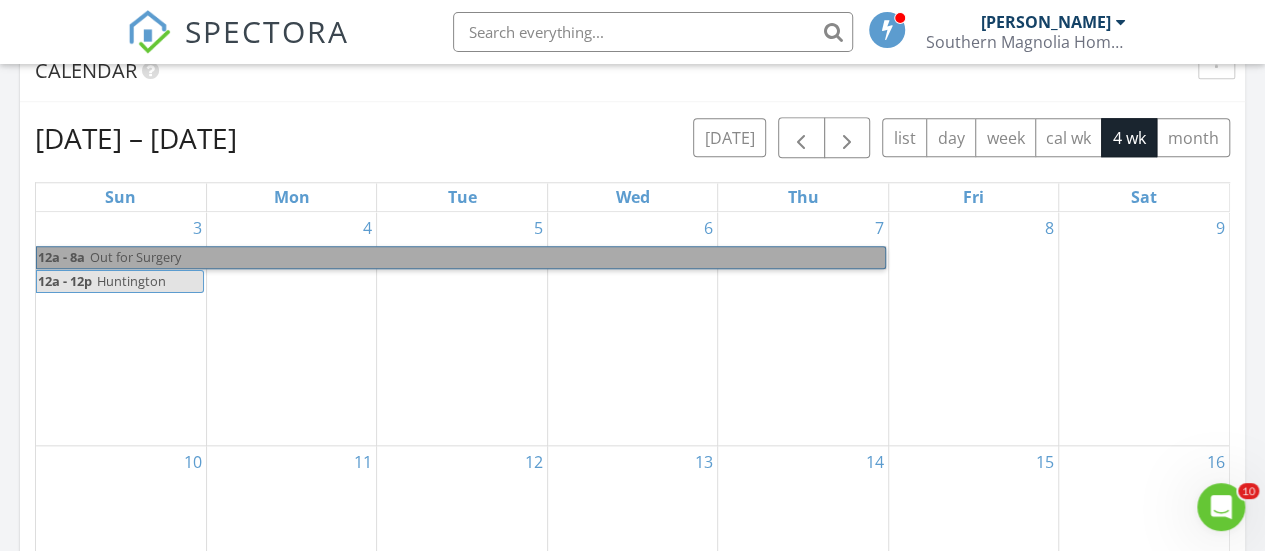 click on "12a - 8a
Out for Surgery" at bounding box center (461, 257) 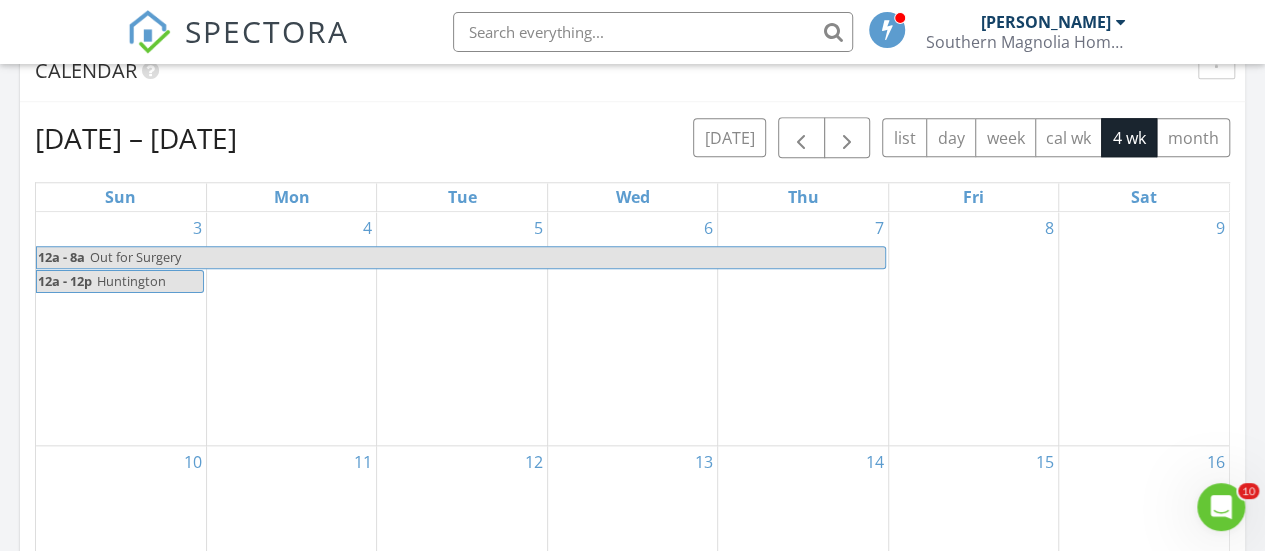 select on "7" 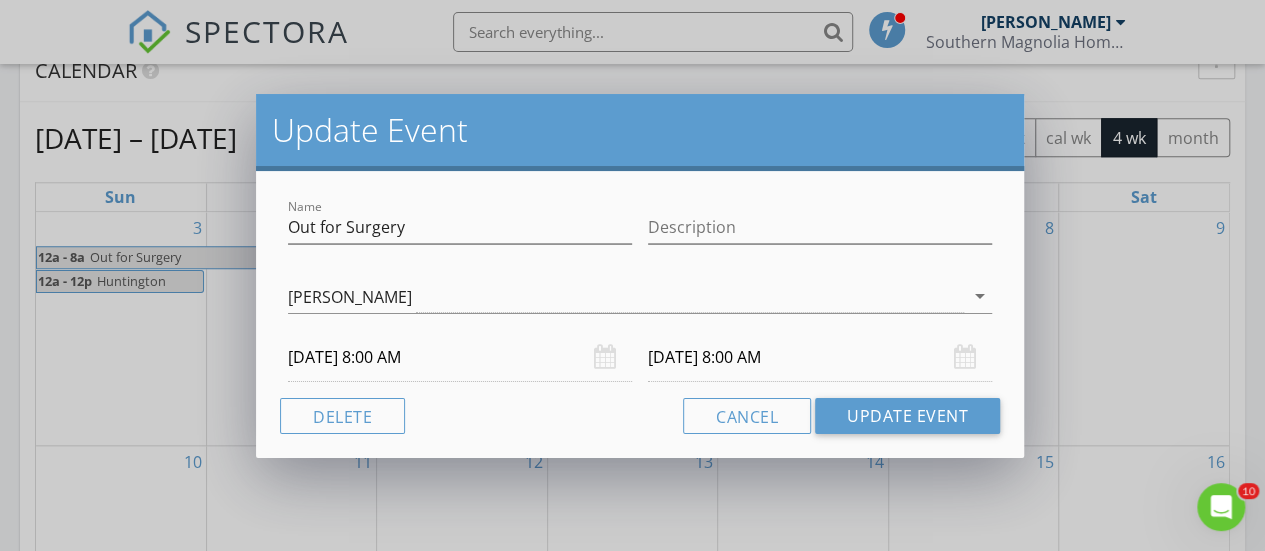 click on "08/07/2025 8:00 AM" at bounding box center [820, 357] 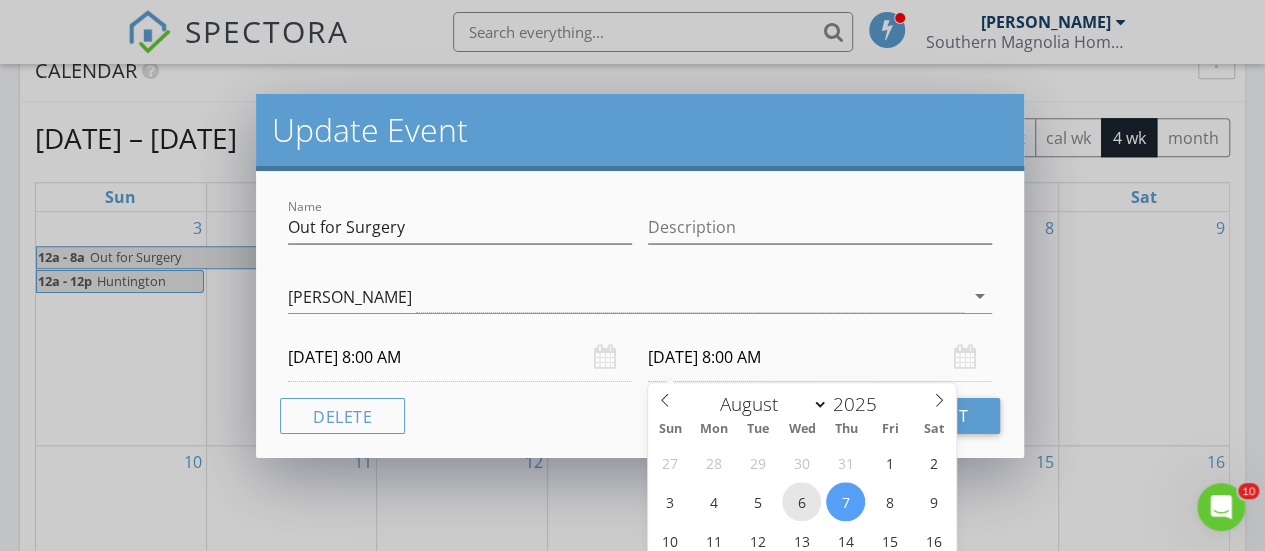 type on "08/06/2025 8:00 AM" 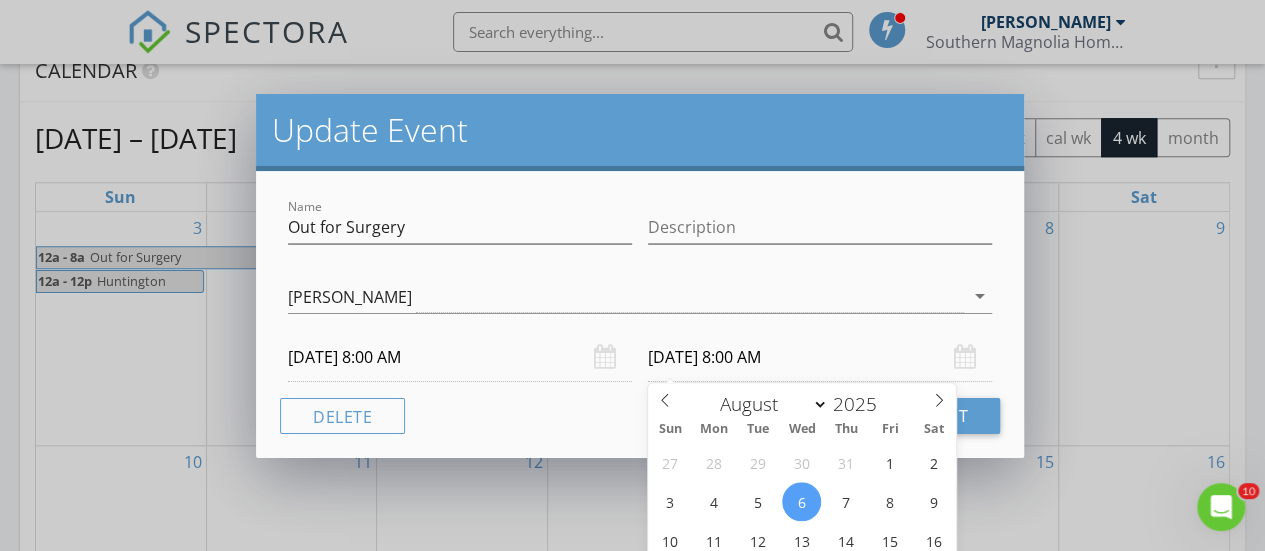 scroll, scrollTop: 1281, scrollLeft: 0, axis: vertical 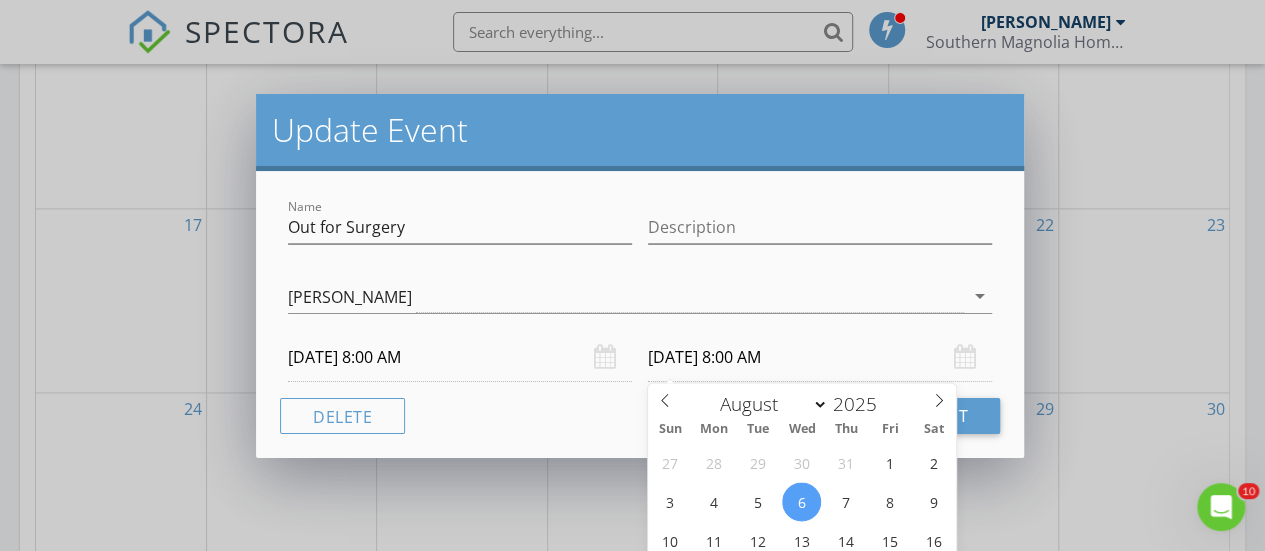 click on "Name Out for Surgery   Description     Megan Geyer Megan Geyer arrow_drop_down     07/24/2025 8:00 AM   08/06/2025 8:00 AM       Delete   Cancel   Update Event" at bounding box center (640, 314) 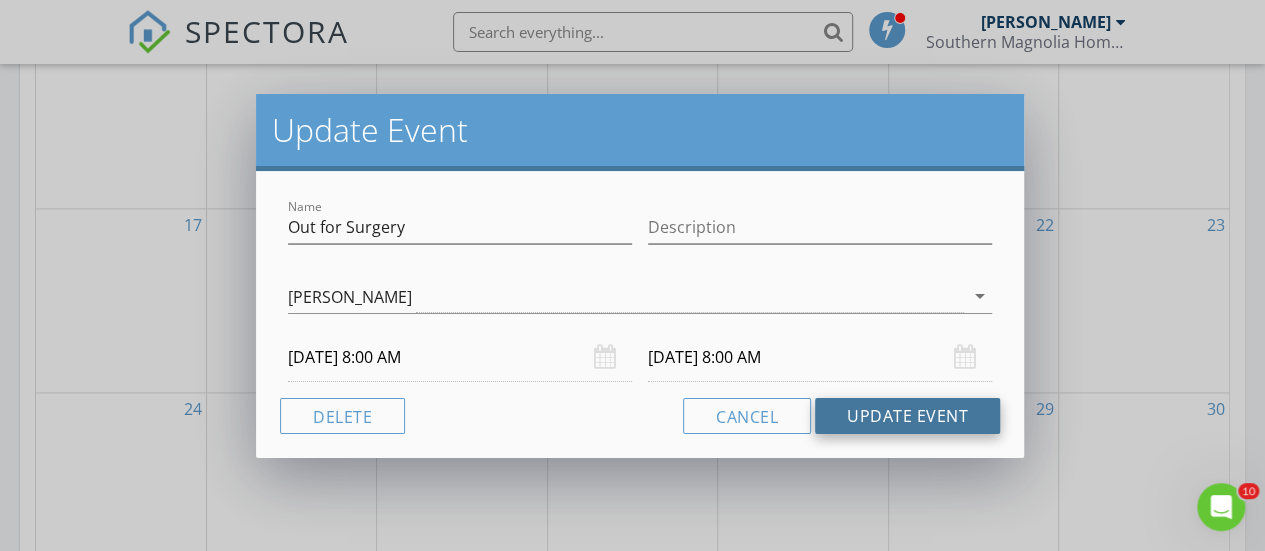 click on "Update Event" at bounding box center (907, 416) 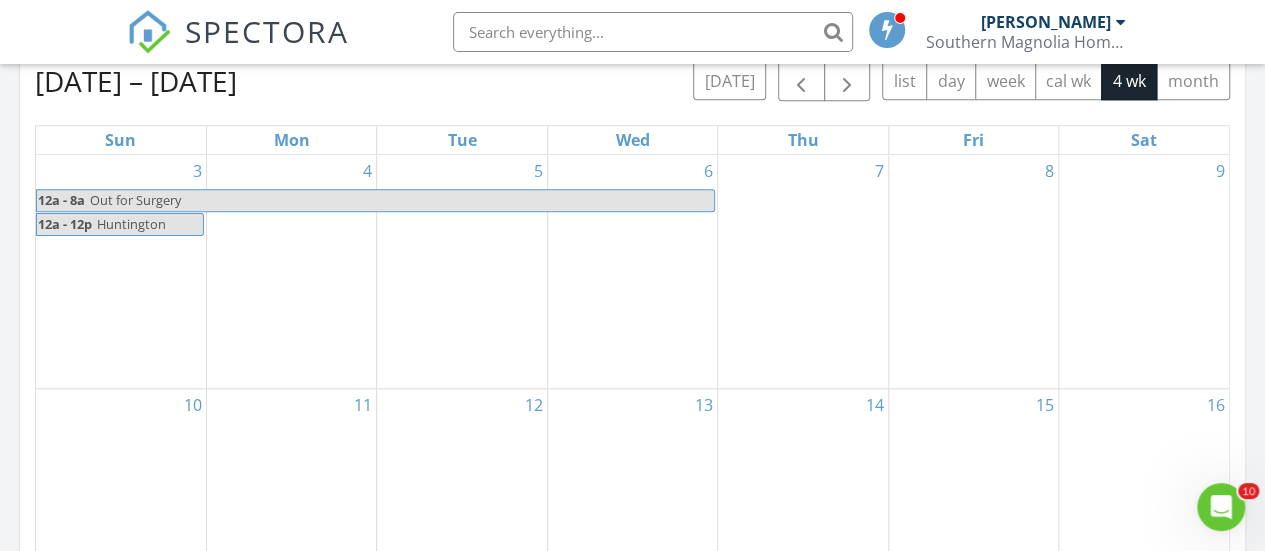 scroll, scrollTop: 894, scrollLeft: 0, axis: vertical 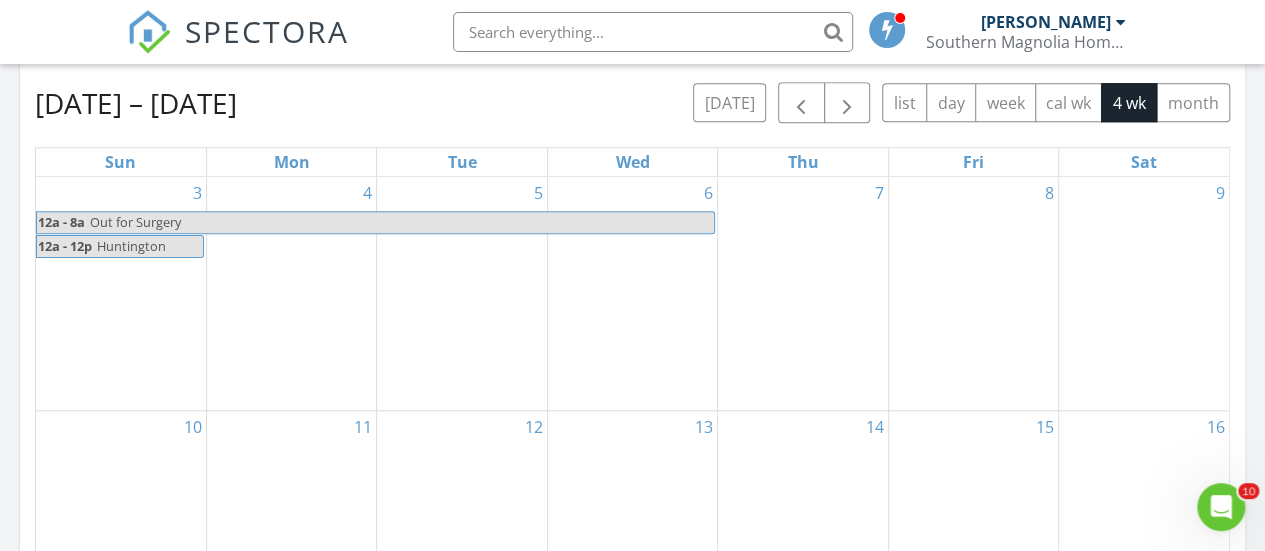 click at bounding box center (802, 226) 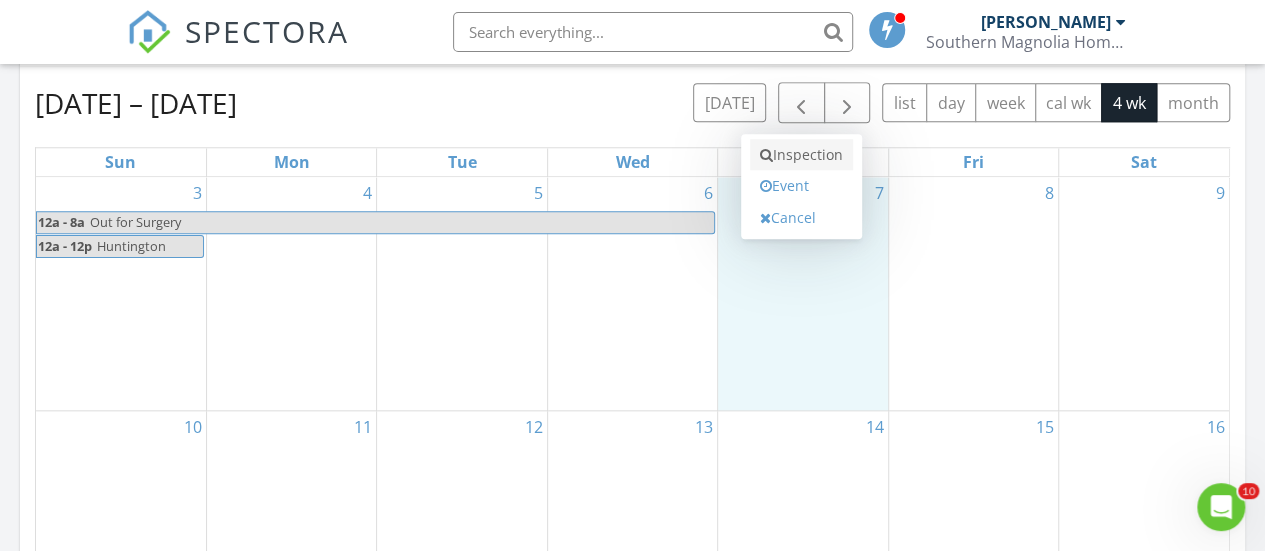click on "Inspection" at bounding box center [801, 155] 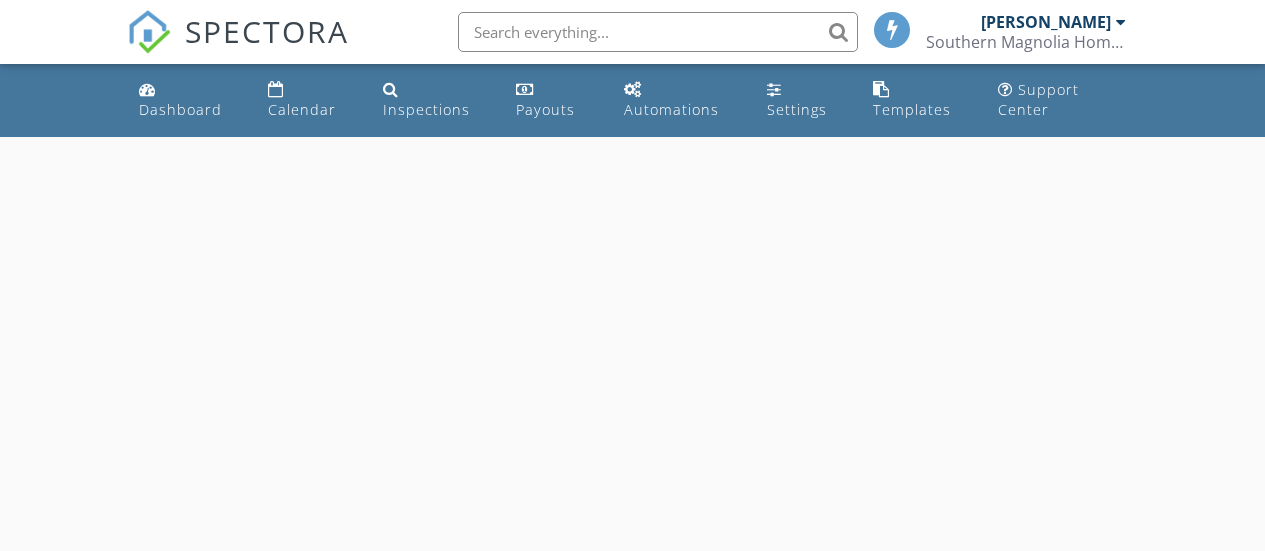 scroll, scrollTop: 0, scrollLeft: 0, axis: both 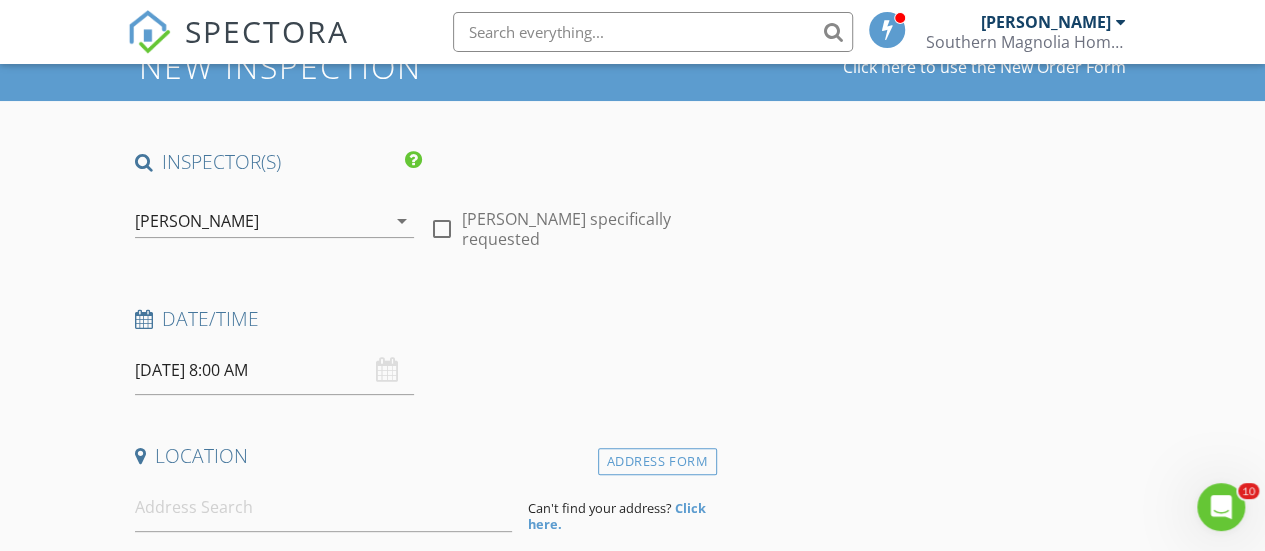 click on "08/07/2025 8:00 AM" at bounding box center (274, 370) 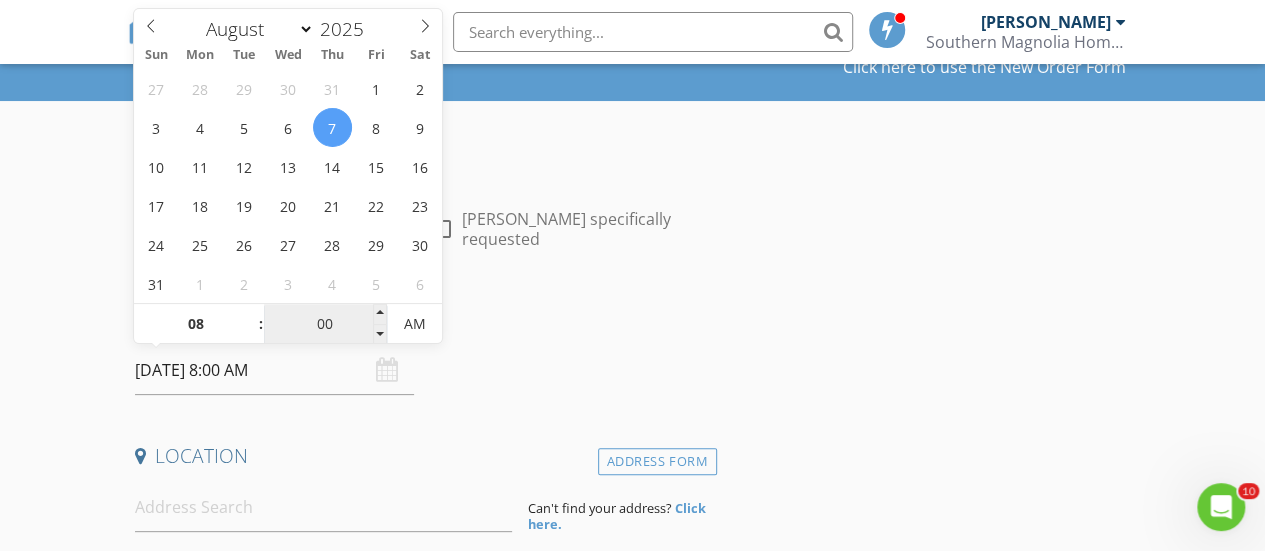 click on "00" at bounding box center [325, 325] 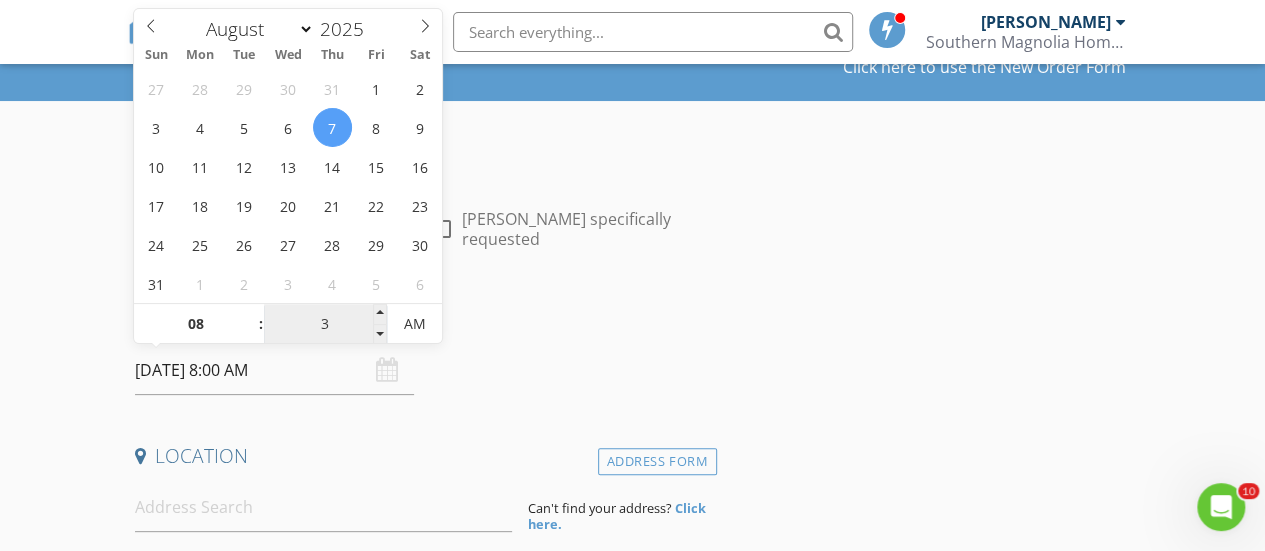 type on "30" 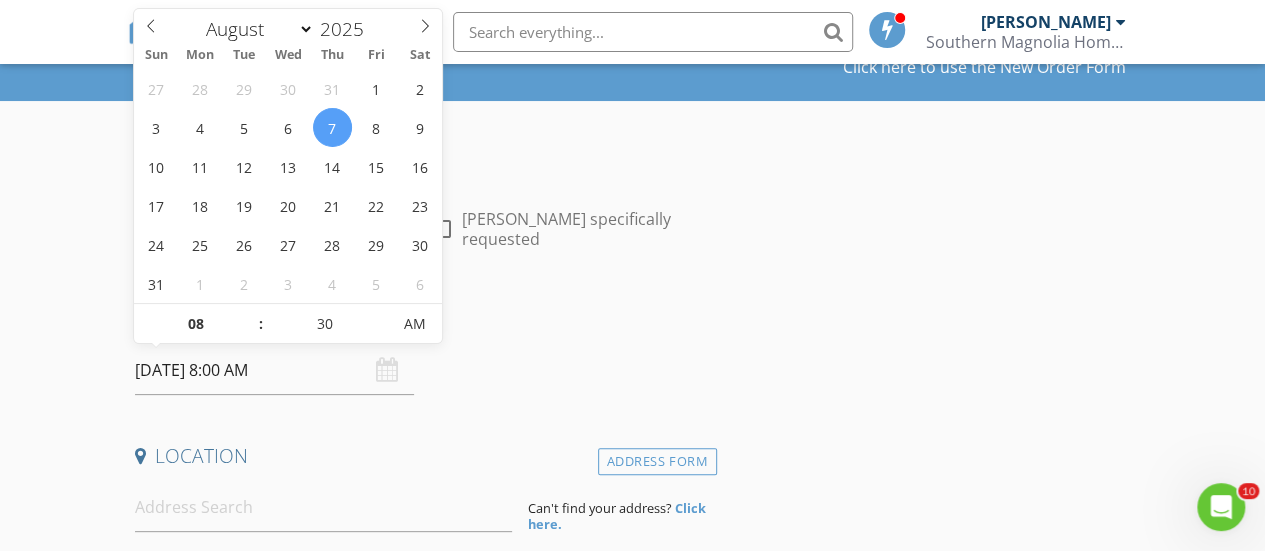 type on "[DATE] 8:30 AM" 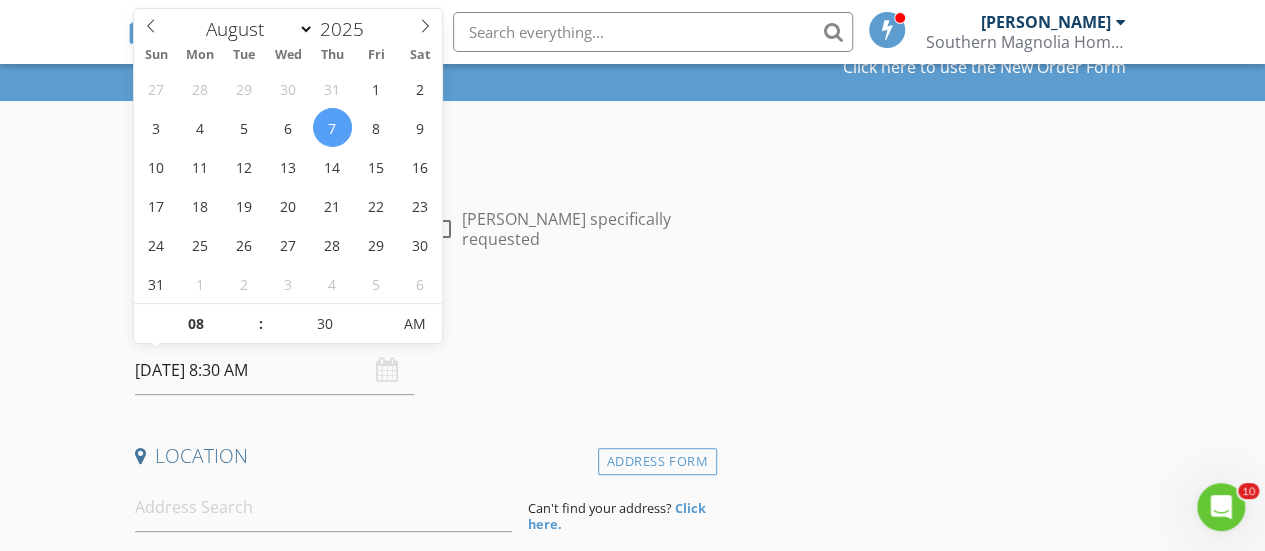 click on "Date/Time
08/07/2025 8:30 AM" at bounding box center [422, 350] 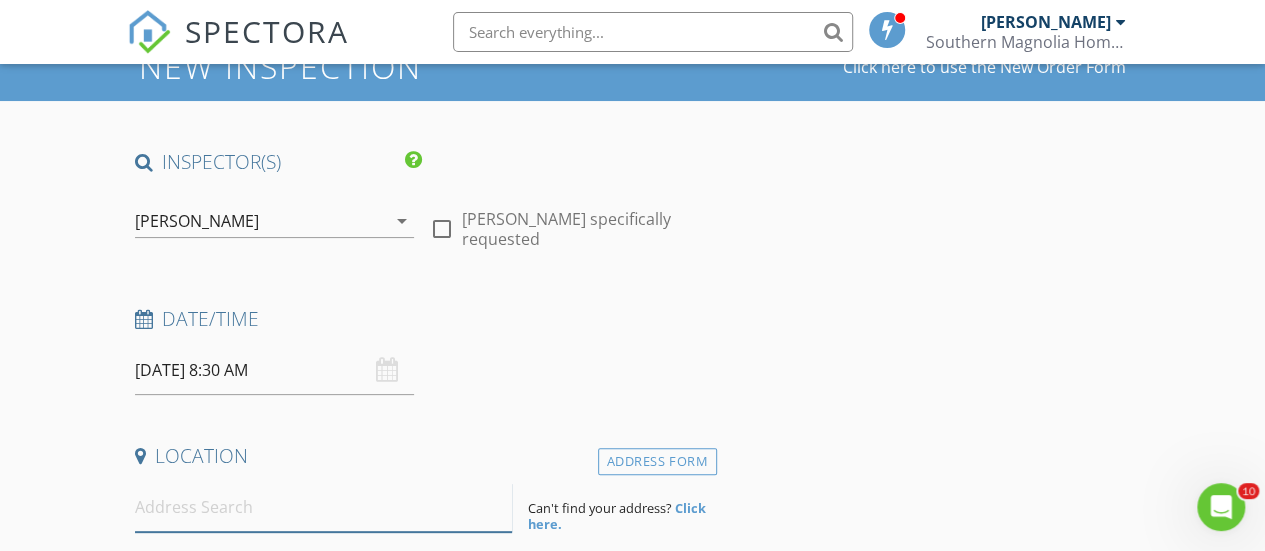 click at bounding box center (324, 507) 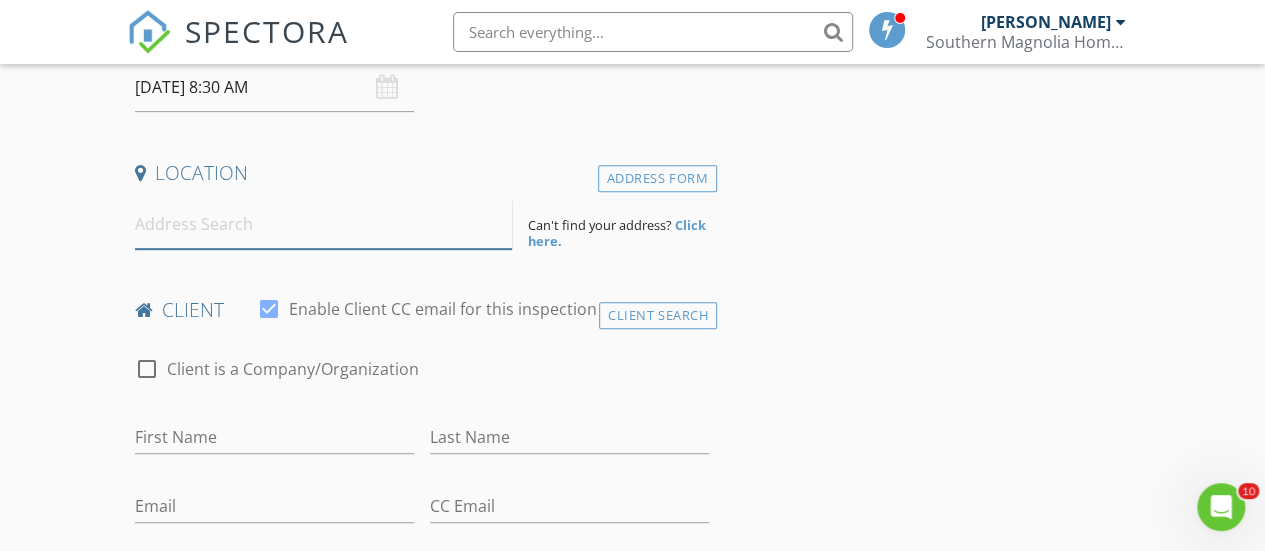scroll, scrollTop: 398, scrollLeft: 0, axis: vertical 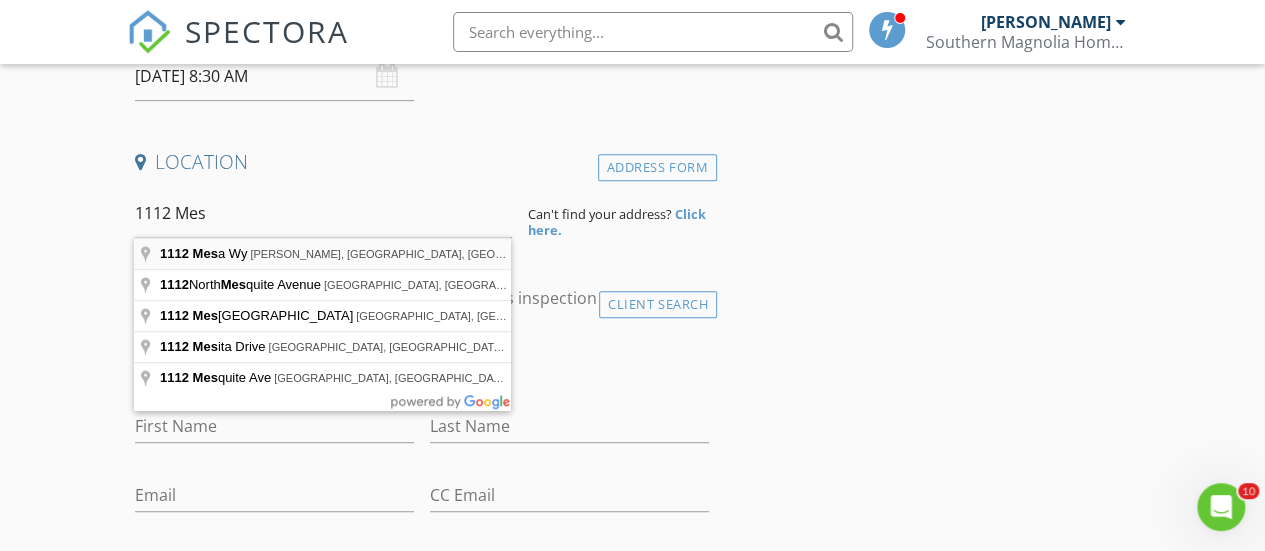 type on "1112 Mesa Wy, Marvin, NC, USA" 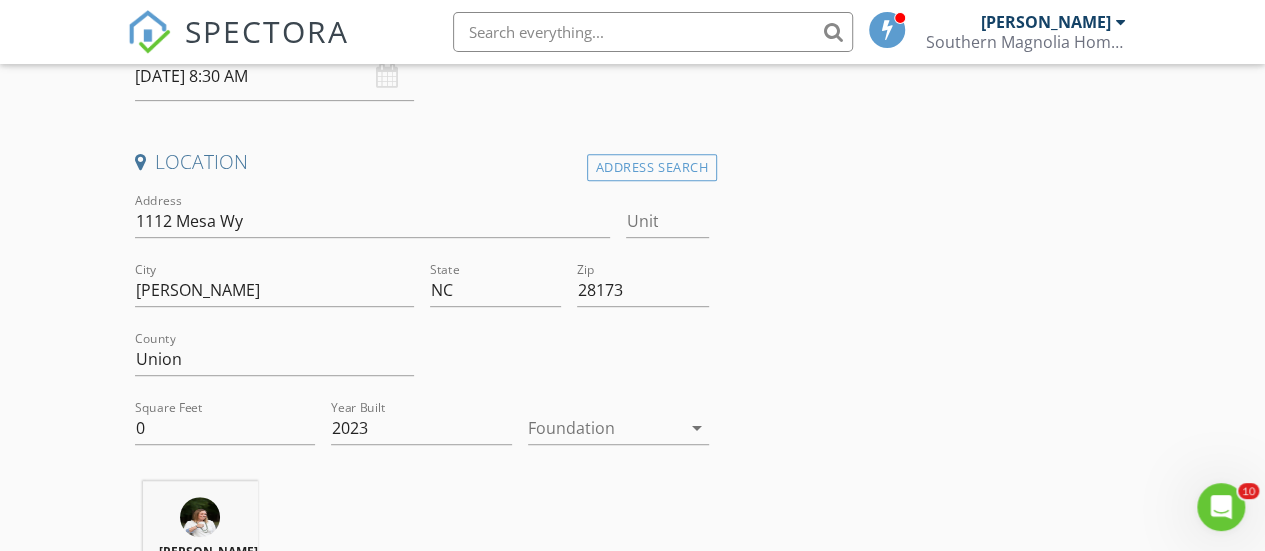 click on "Square Feet 0" at bounding box center [225, 438] 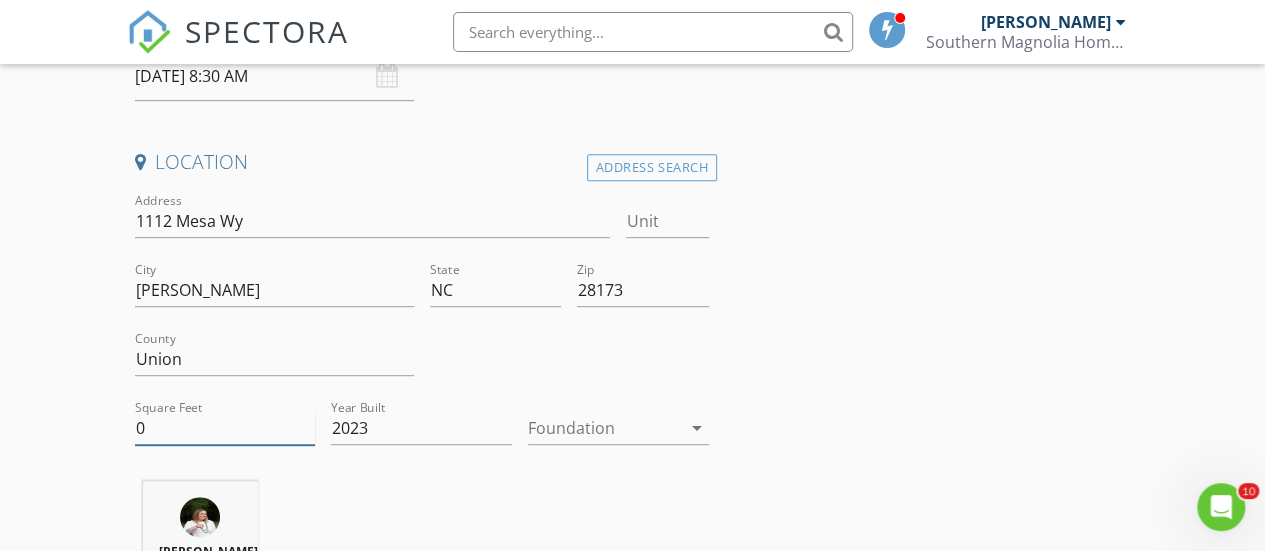 click on "0" at bounding box center [225, 428] 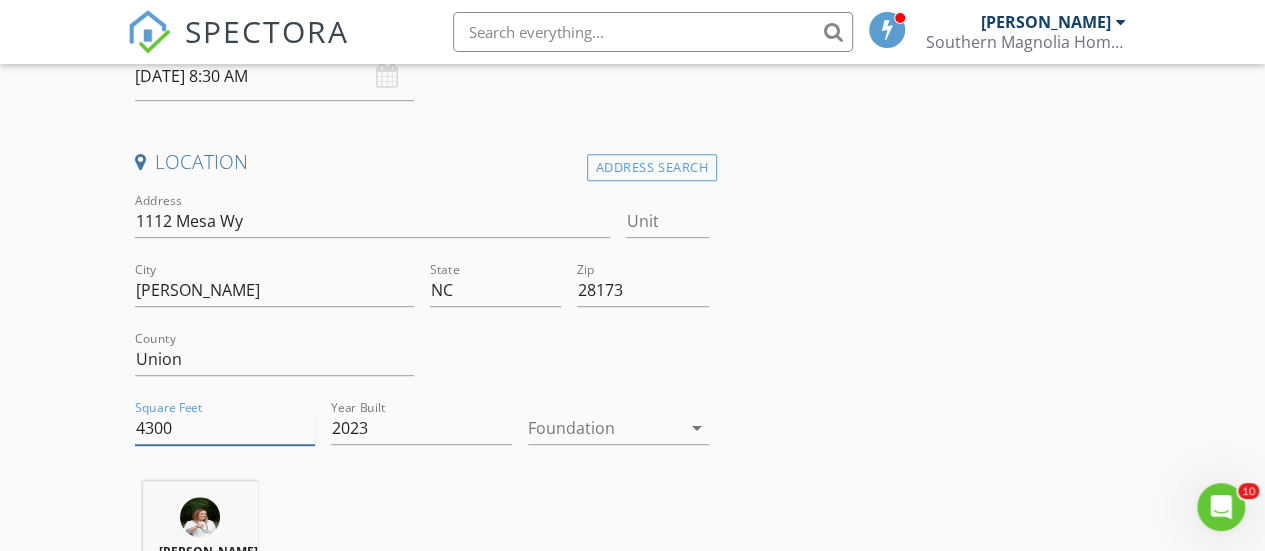type on "4300" 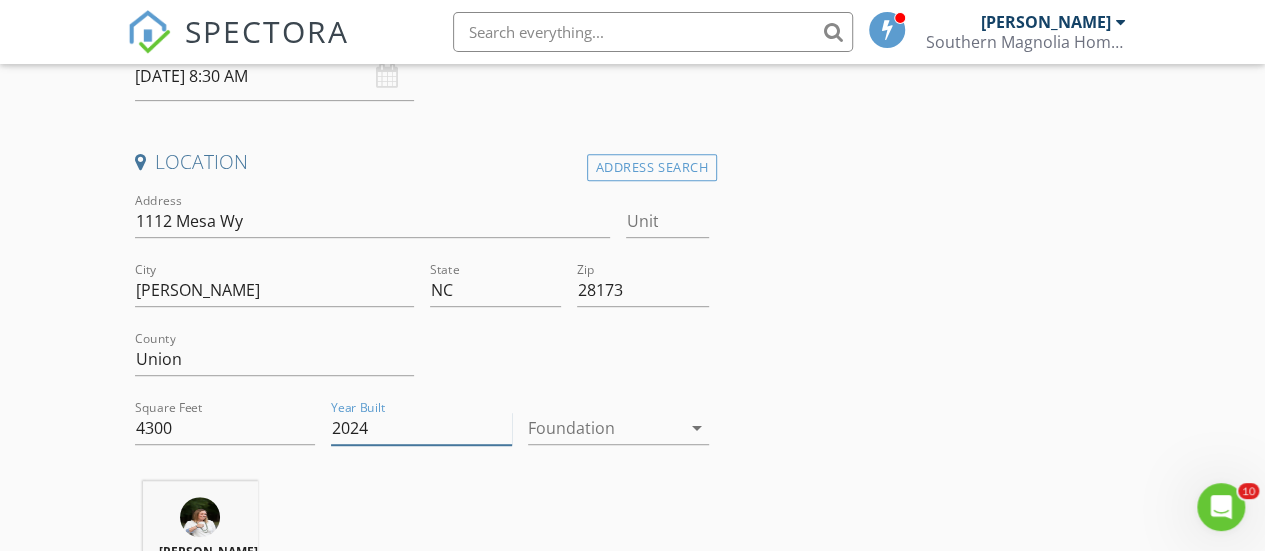 type on "2024" 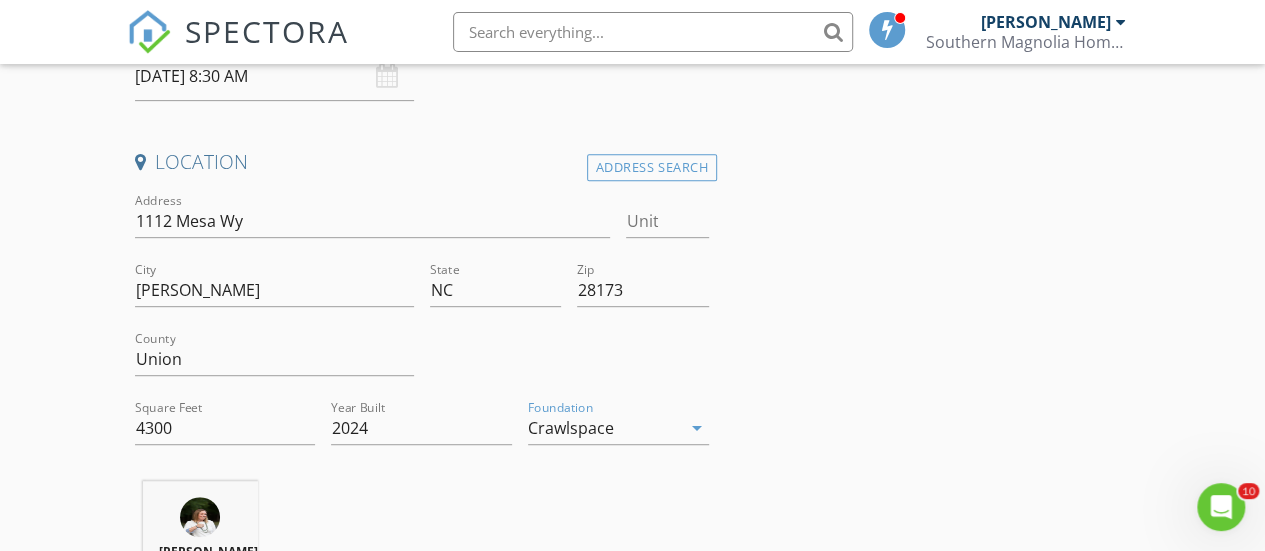 click on "INSPECTOR(S)
check_box   Megan Geyer   PRIMARY   Megan Geyer arrow_drop_down   check_box_outline_blank Megan Geyer specifically requested
Date/Time
08/07/2025 8:30 AM
Location
Address Search       Address 1112 Mesa Wy   Unit   City Marvin   State NC   Zip 28173   County Union     Square Feet 4300   Year Built 2024   Foundation Crawlspace arrow_drop_down     Megan Geyer     18.3 miles     (39 minutes)
client
check_box Enable Client CC email for this inspection   Client Search     check_box_outline_blank Client is a Company/Organization     First Name   Last Name   Email   CC Email   Phone           Notes   Private Notes
ADD ADDITIONAL client
SERVICES
check_box_outline_blank   Residential Home Inspection   check_box_outline_blank   New Construction Pre-Drywall Inspection" at bounding box center [633, 1572] 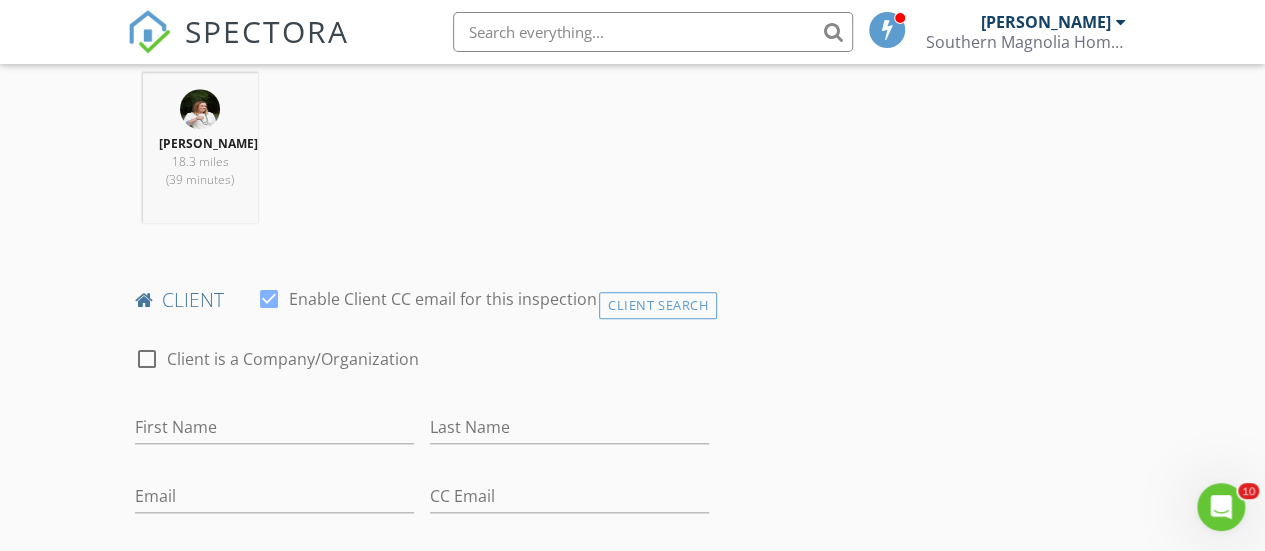 scroll, scrollTop: 867, scrollLeft: 0, axis: vertical 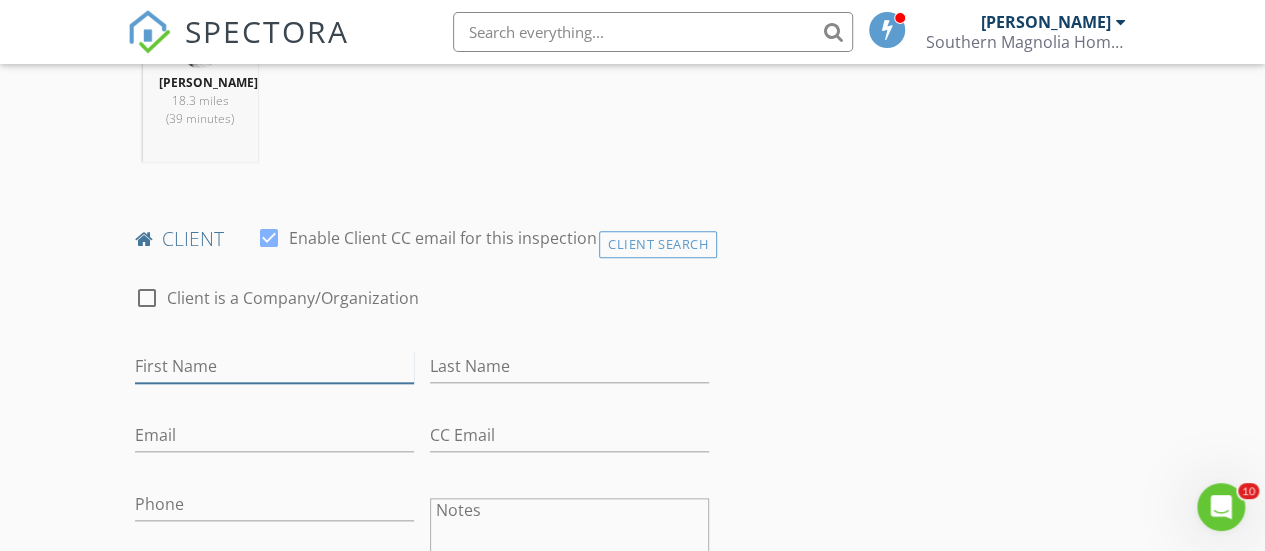click on "First Name" at bounding box center [274, 366] 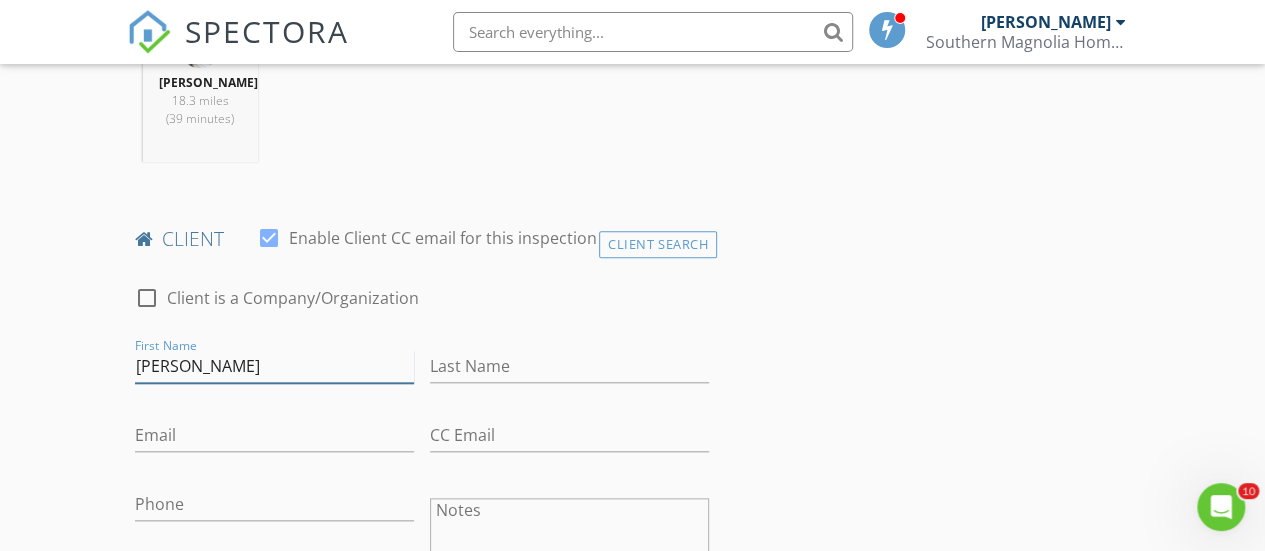 type on "Shree Pawan" 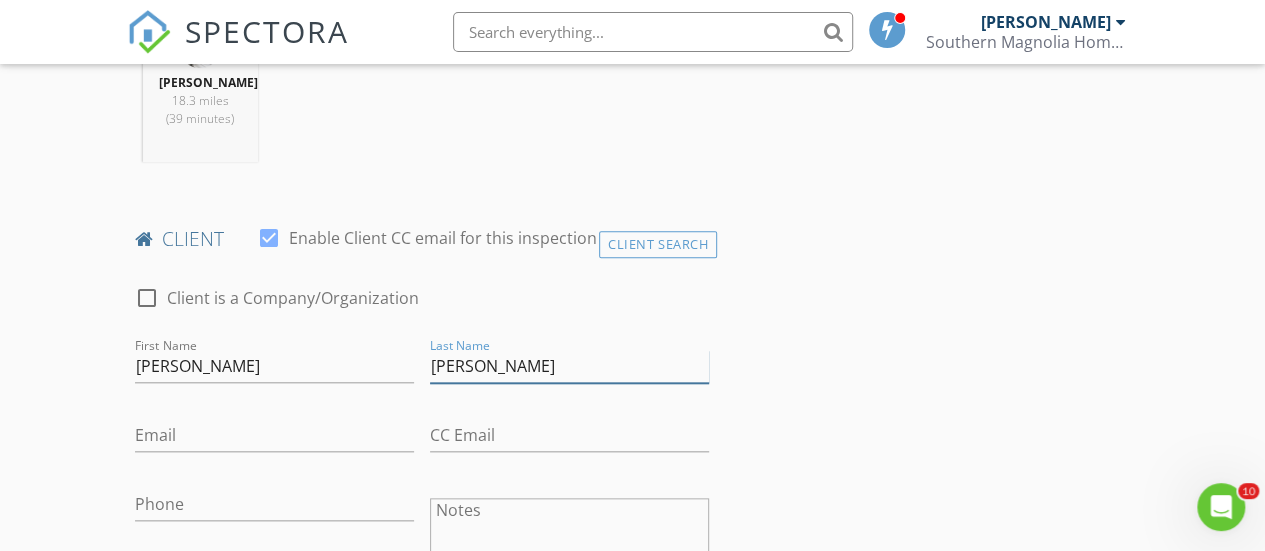 type on "Cherukuri" 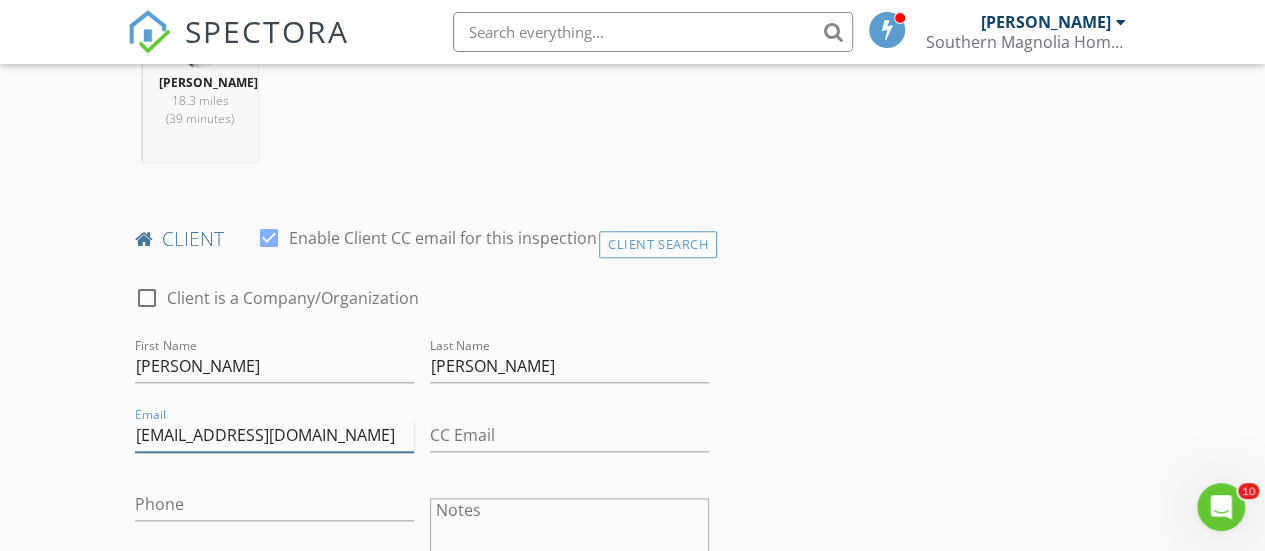 type on "shreepawan@gmail.com" 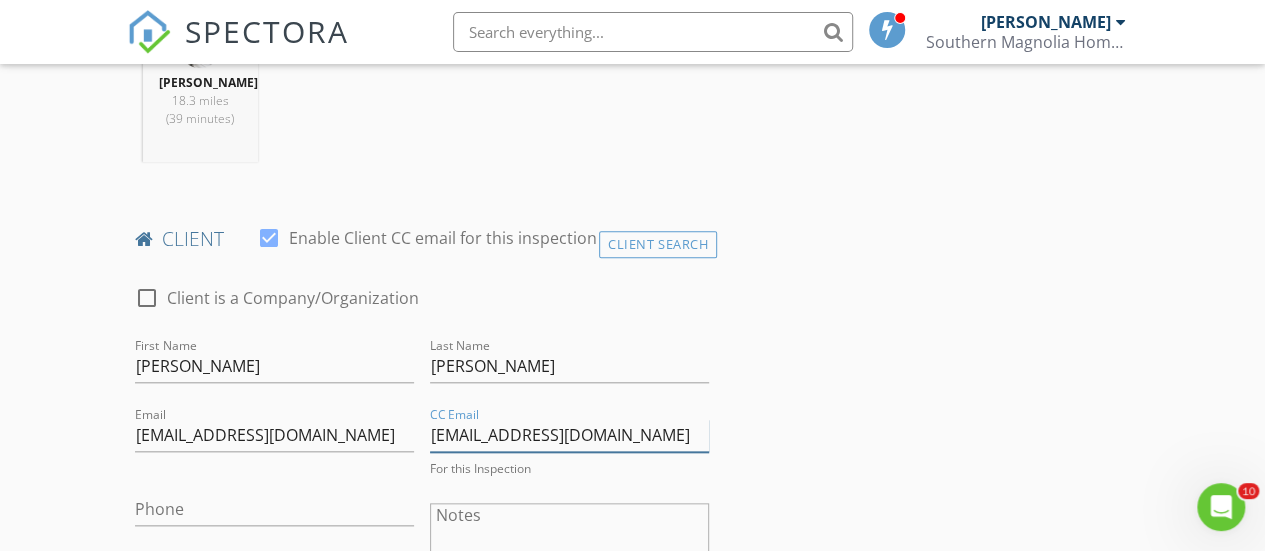 type on "nikhilavelivela@gmail.com" 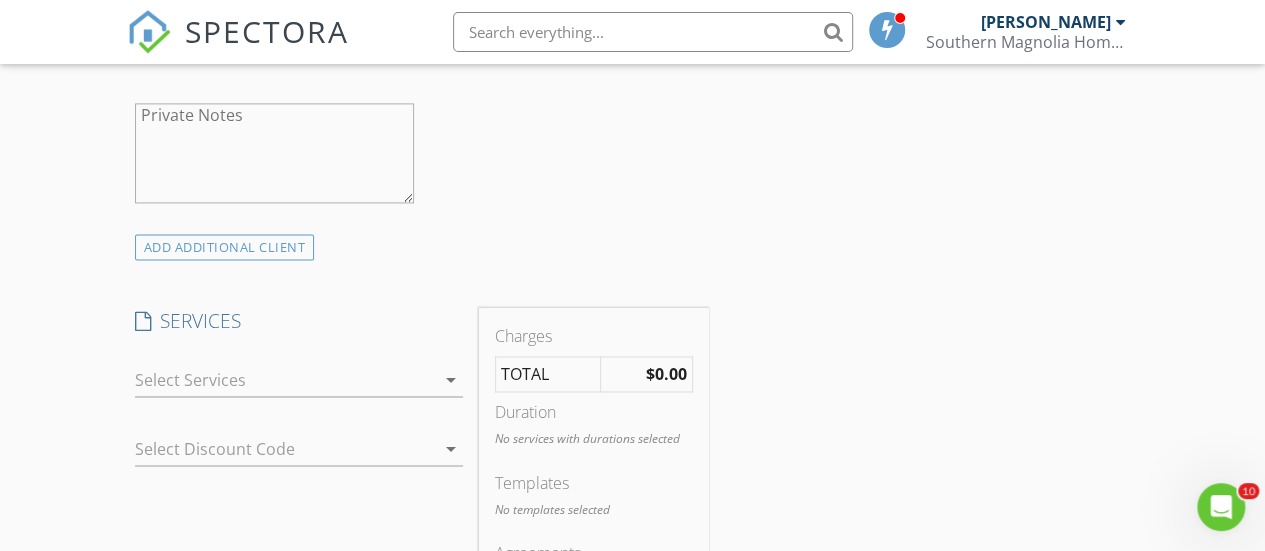scroll, scrollTop: 1431, scrollLeft: 0, axis: vertical 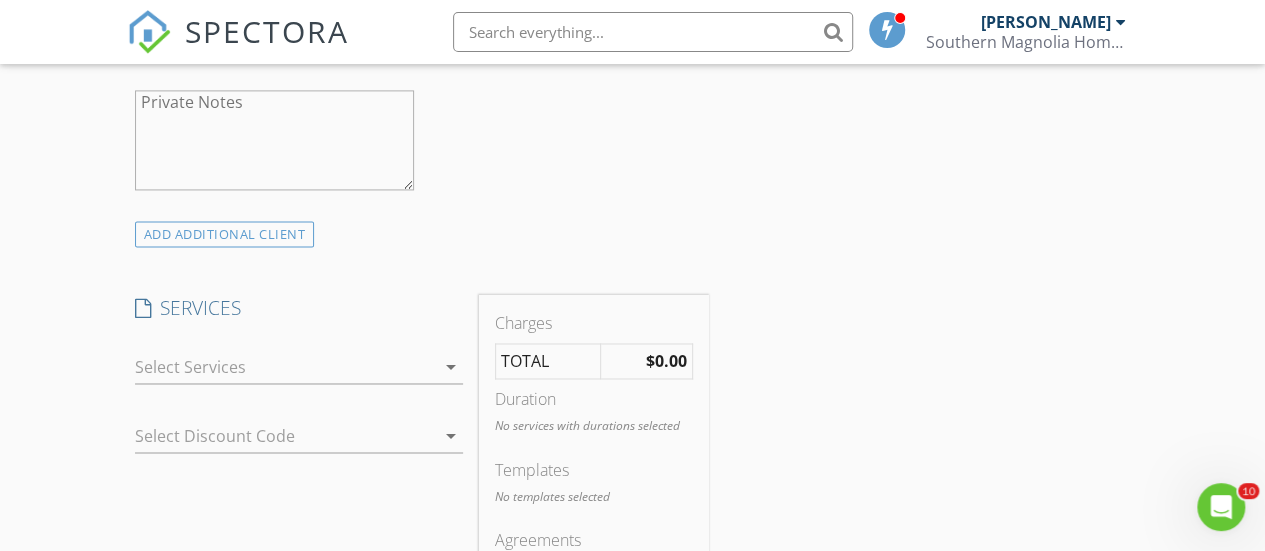 type on "813-546-9918" 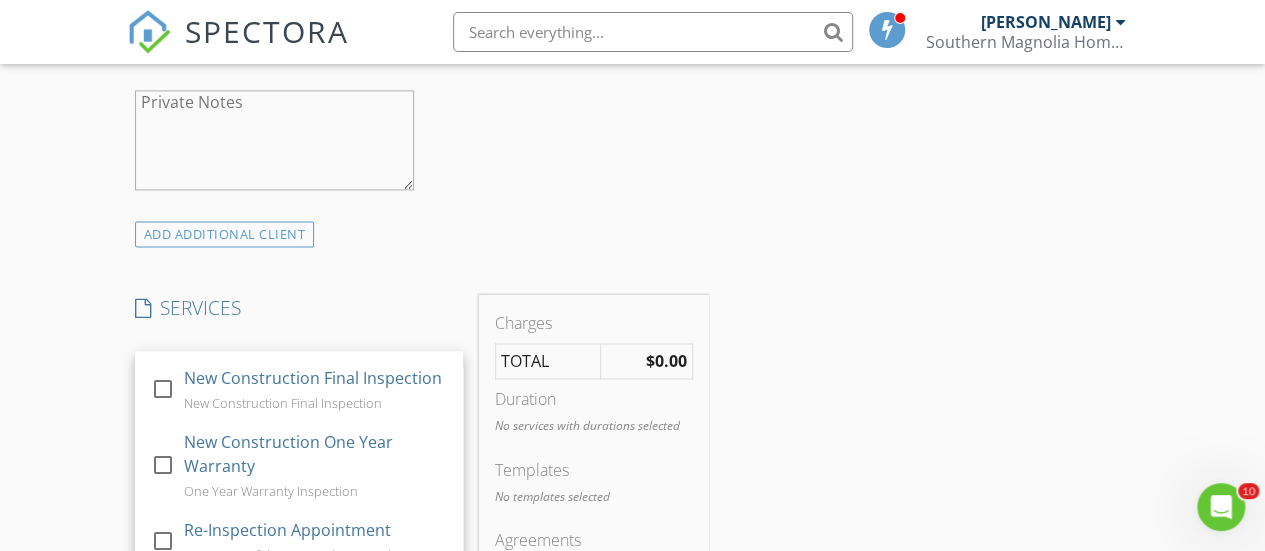 scroll, scrollTop: 246, scrollLeft: 0, axis: vertical 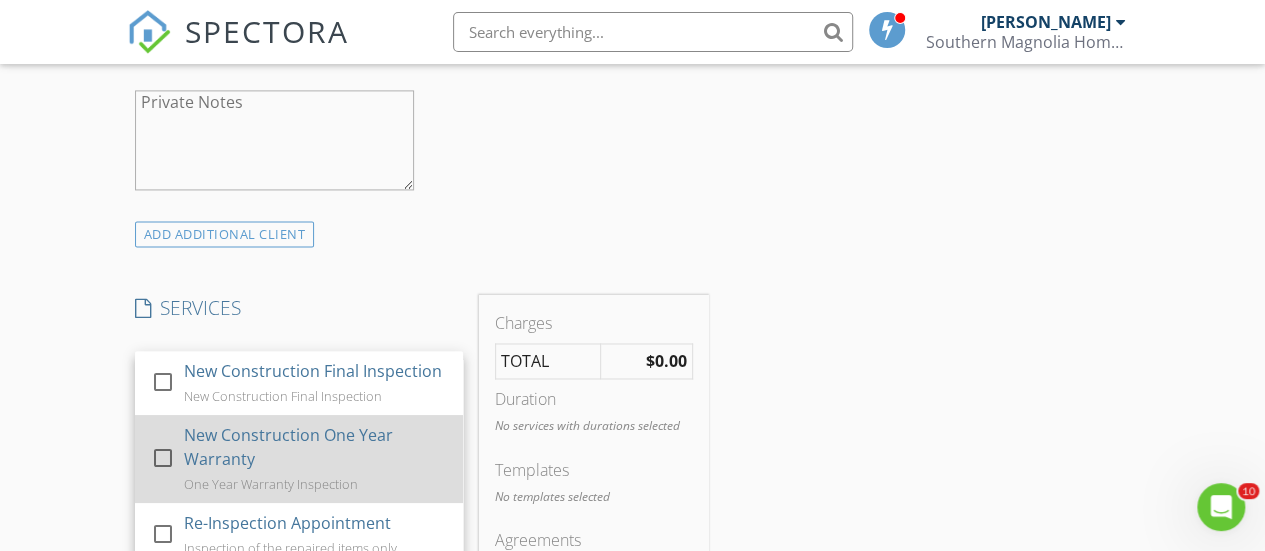 click at bounding box center (163, 458) 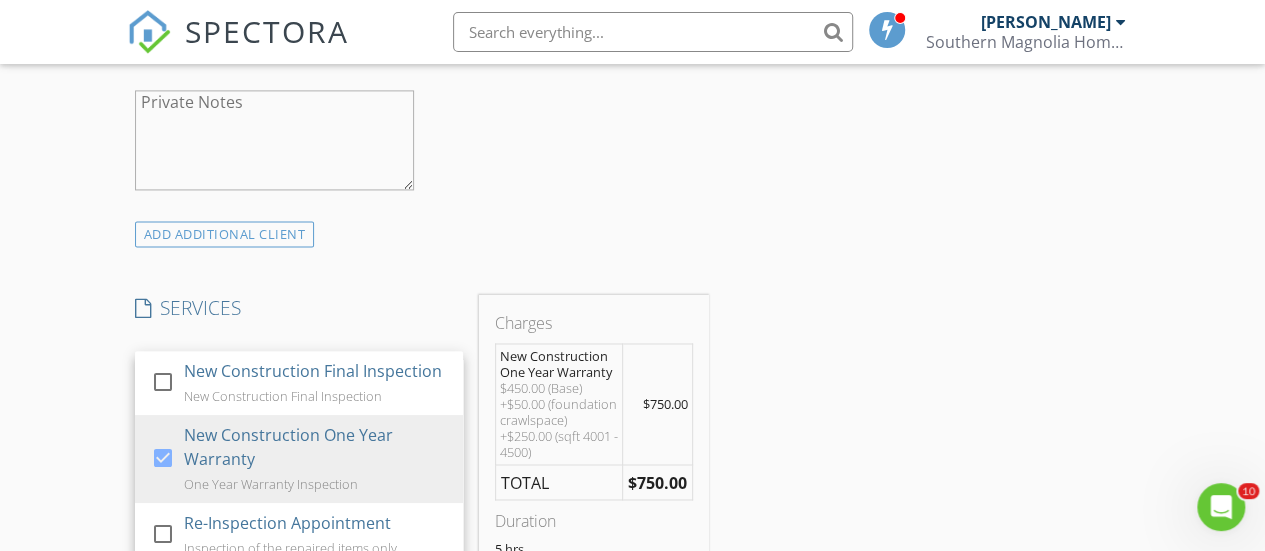 click on "INSPECTOR(S)
check_box   Megan Geyer   PRIMARY   Megan Geyer arrow_drop_down   check_box_outline_blank Megan Geyer specifically requested
Date/Time
08/07/2025 8:30 AM
Location
Address Search       Address 1112 Mesa Wy   Unit   City Marvin   State NC   Zip 28173   County Union     Square Feet 4300   Year Built 2024   Foundation Crawlspace arrow_drop_down     Megan Geyer     18.3 miles     (39 minutes)
client
check_box Enable Client CC email for this inspection   Client Search     check_box_outline_blank Client is a Company/Organization     First Name Shree Pawan   Last Name Cherukuri   Email shreepawan@gmail.com   CC Email nikhilavelivela@gmail.com   Phone 813-546-9918           Notes   Private Notes
ADD ADDITIONAL client
SERVICES
check_box_outline_blank" at bounding box center [633, 602] 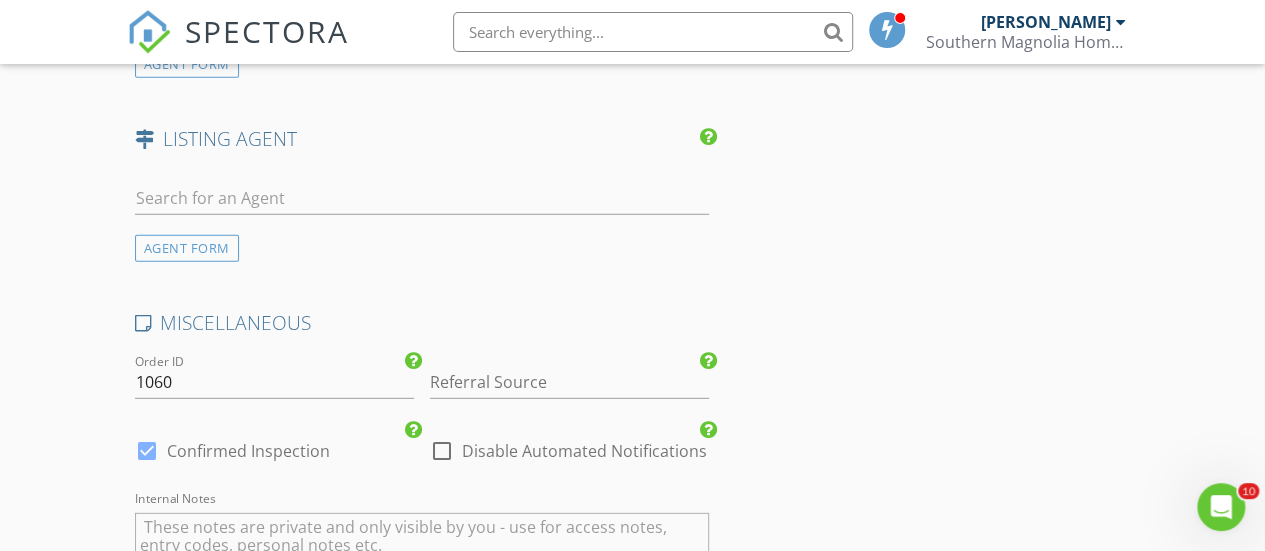 scroll, scrollTop: 2742, scrollLeft: 0, axis: vertical 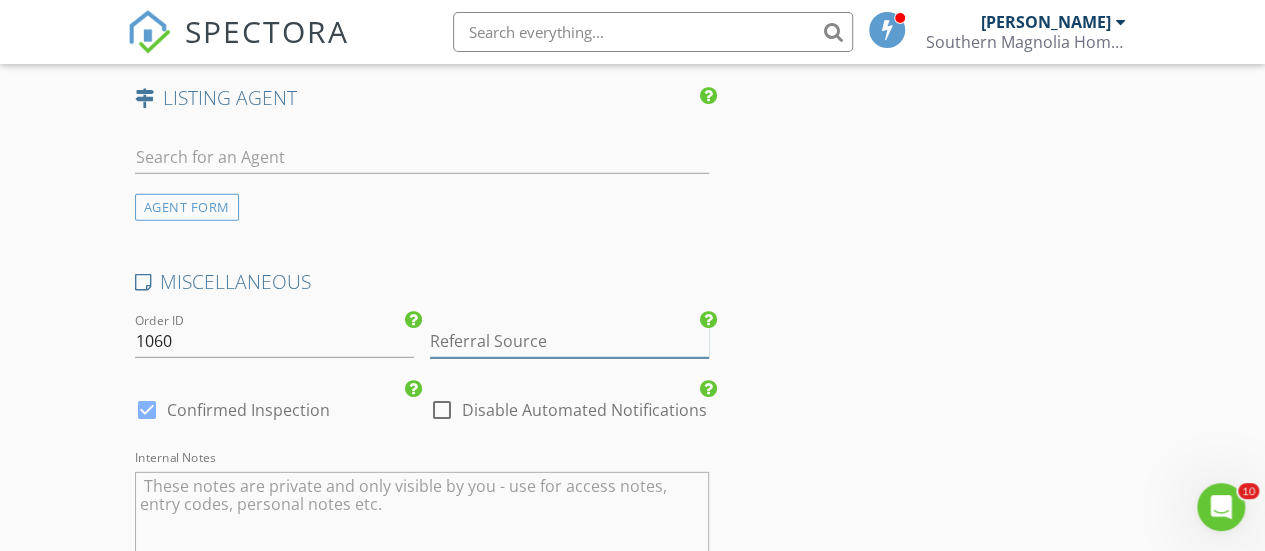 click at bounding box center (569, 341) 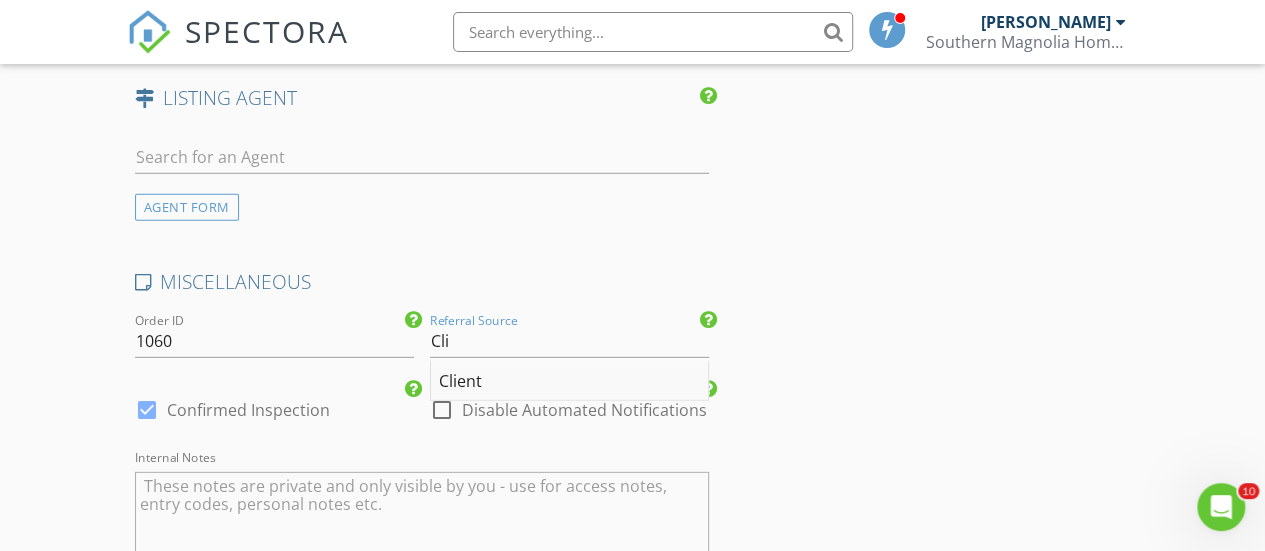 click on "Client" at bounding box center [569, 381] 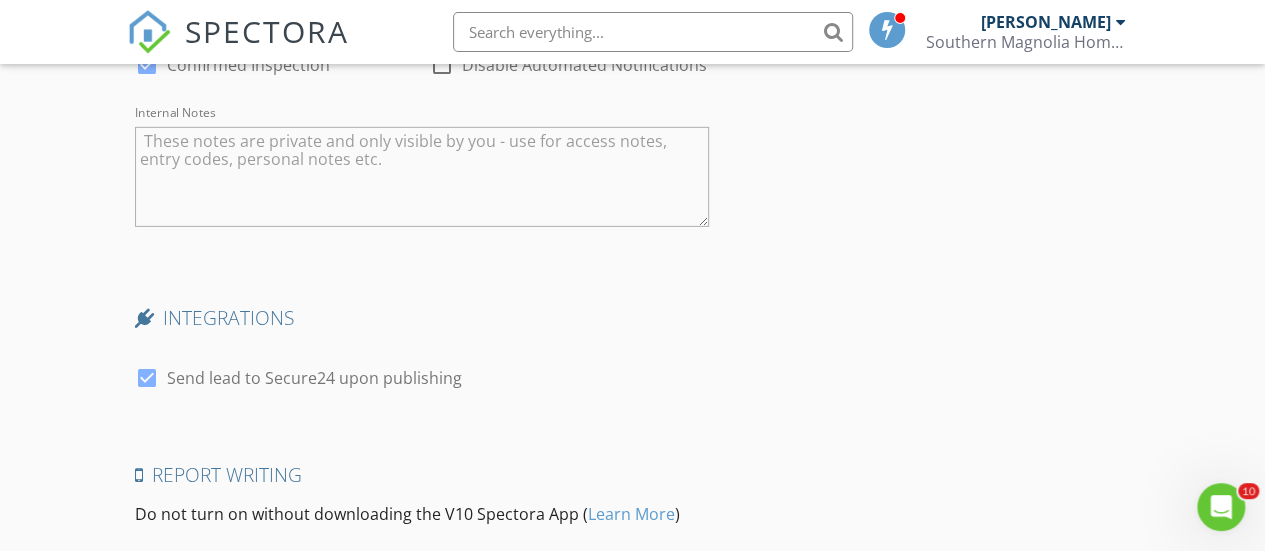 scroll, scrollTop: 3088, scrollLeft: 0, axis: vertical 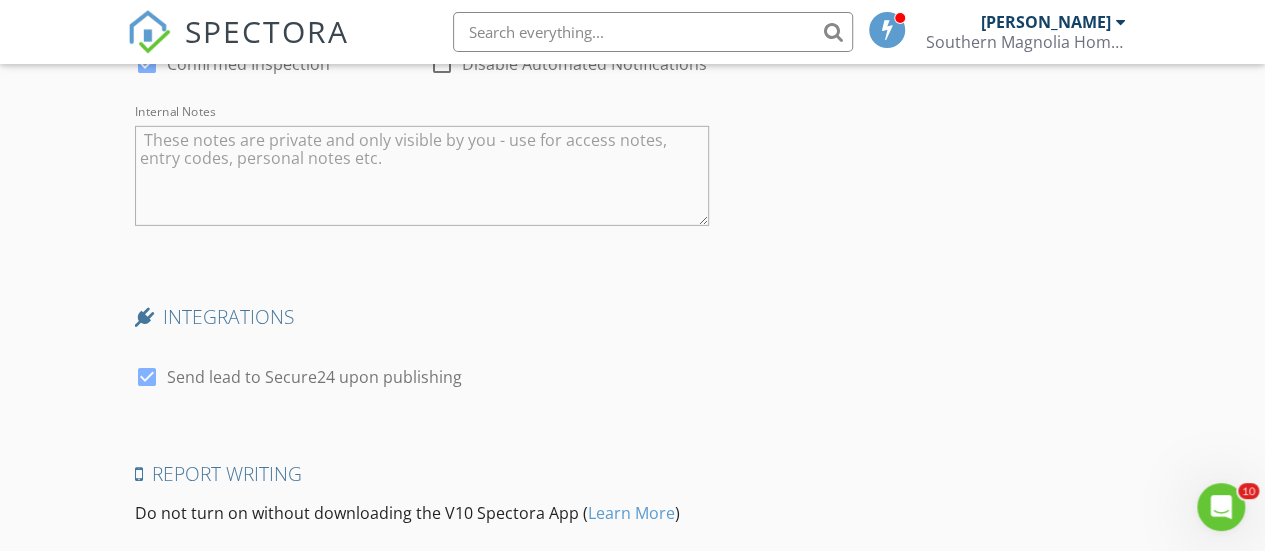 click at bounding box center [147, 377] 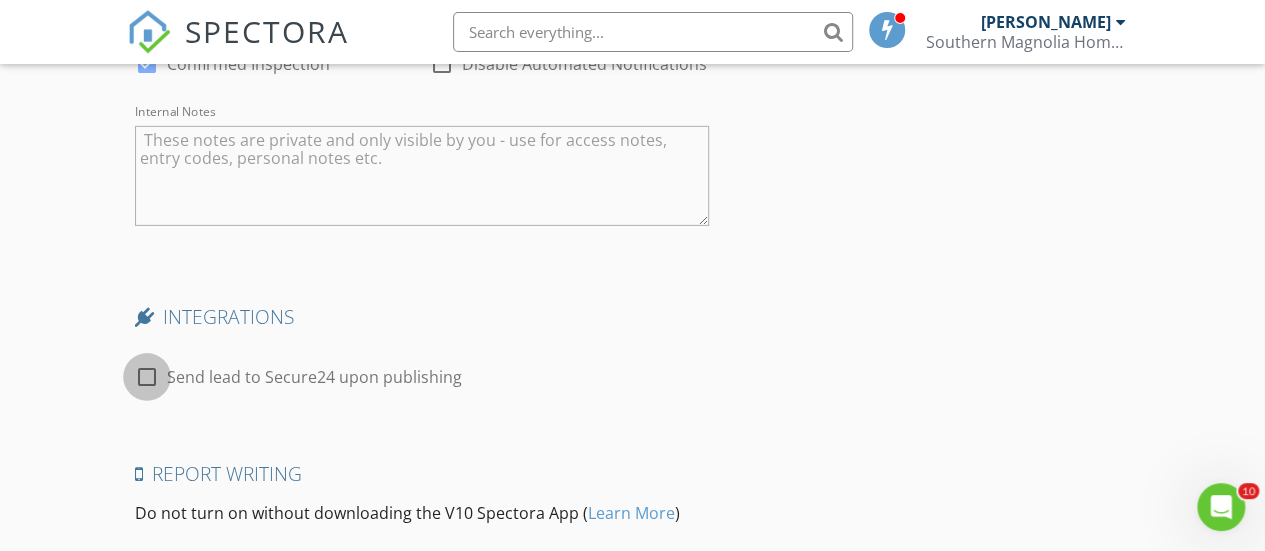 checkbox on "false" 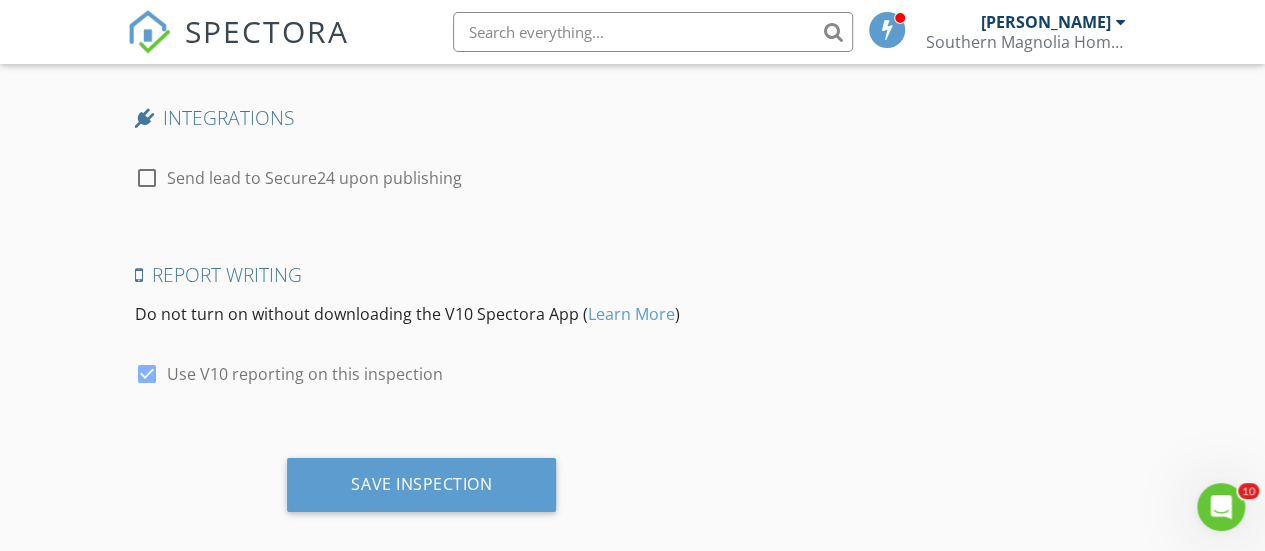 scroll, scrollTop: 3304, scrollLeft: 0, axis: vertical 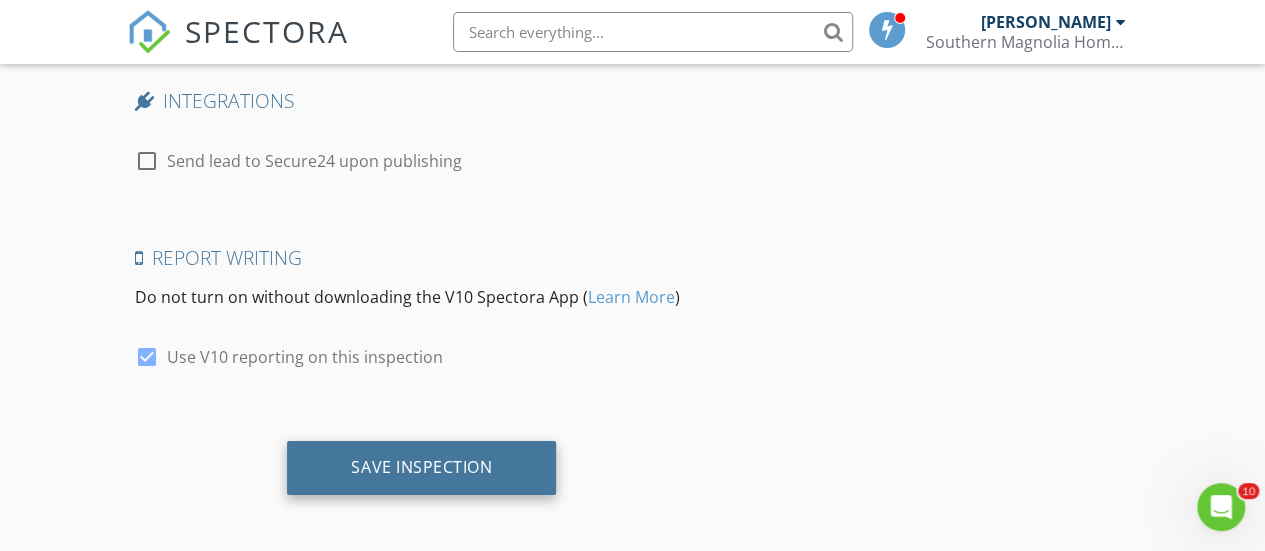 click on "Save Inspection" at bounding box center [421, 467] 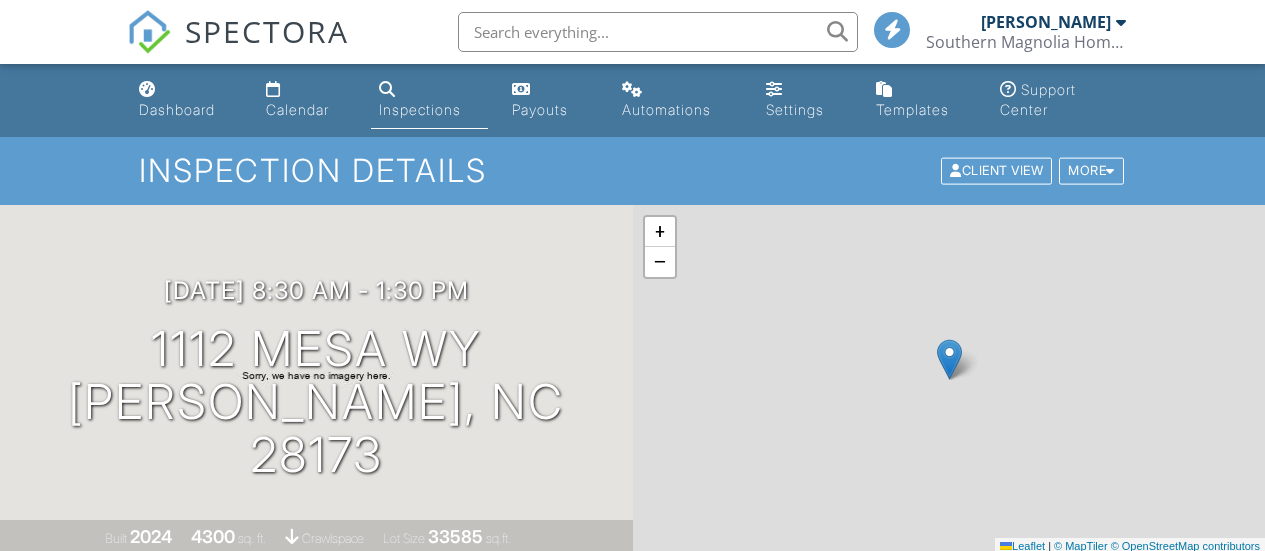 scroll, scrollTop: 0, scrollLeft: 0, axis: both 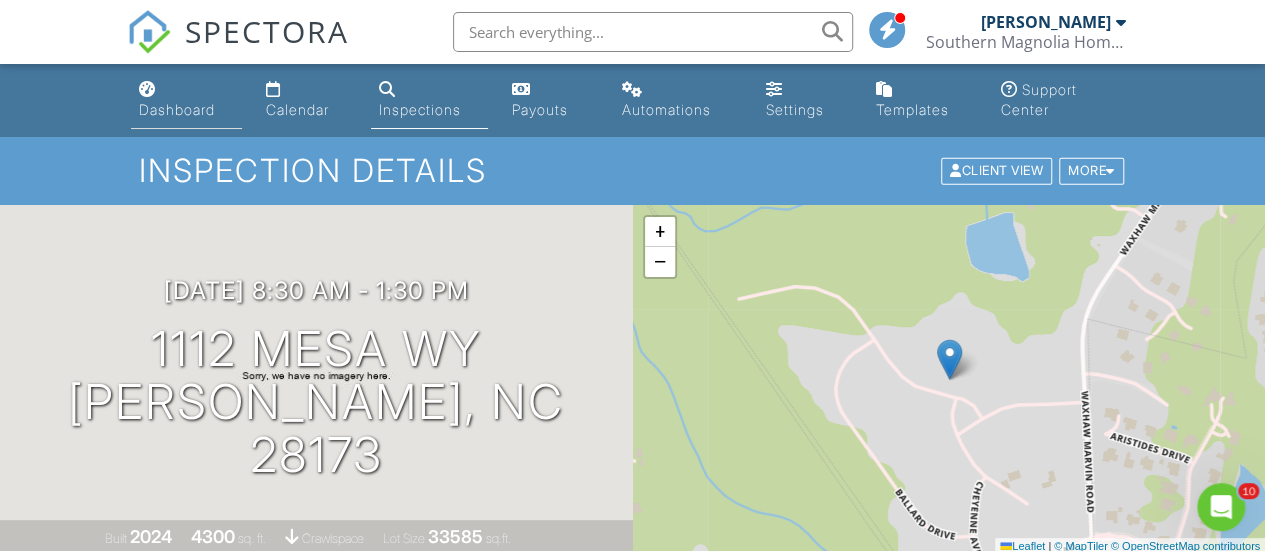 click on "Dashboard" at bounding box center (177, 109) 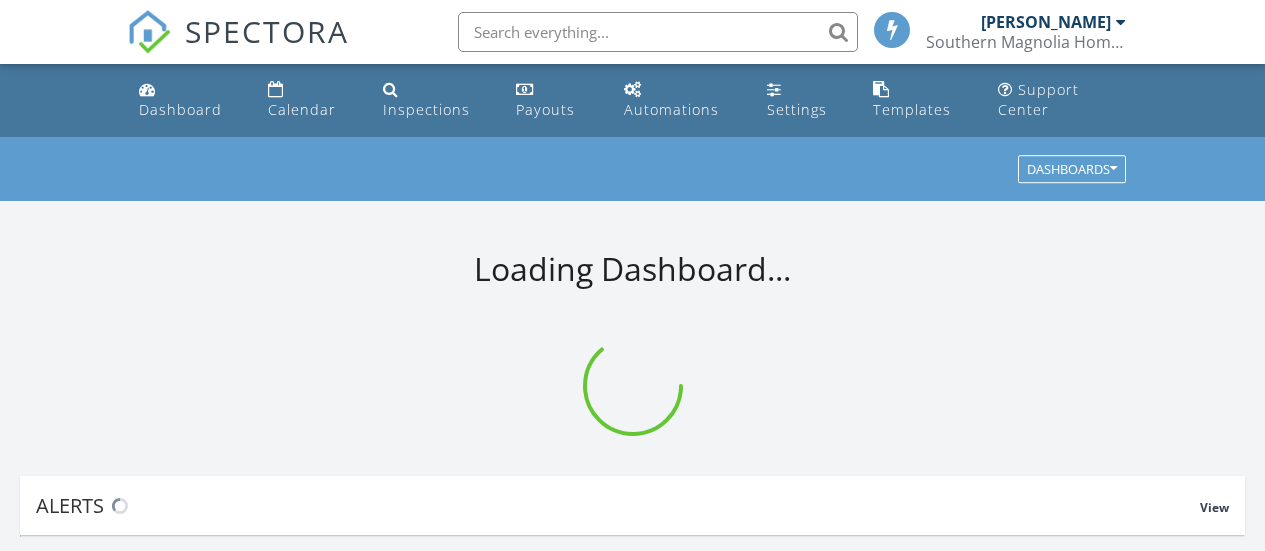 scroll, scrollTop: 0, scrollLeft: 0, axis: both 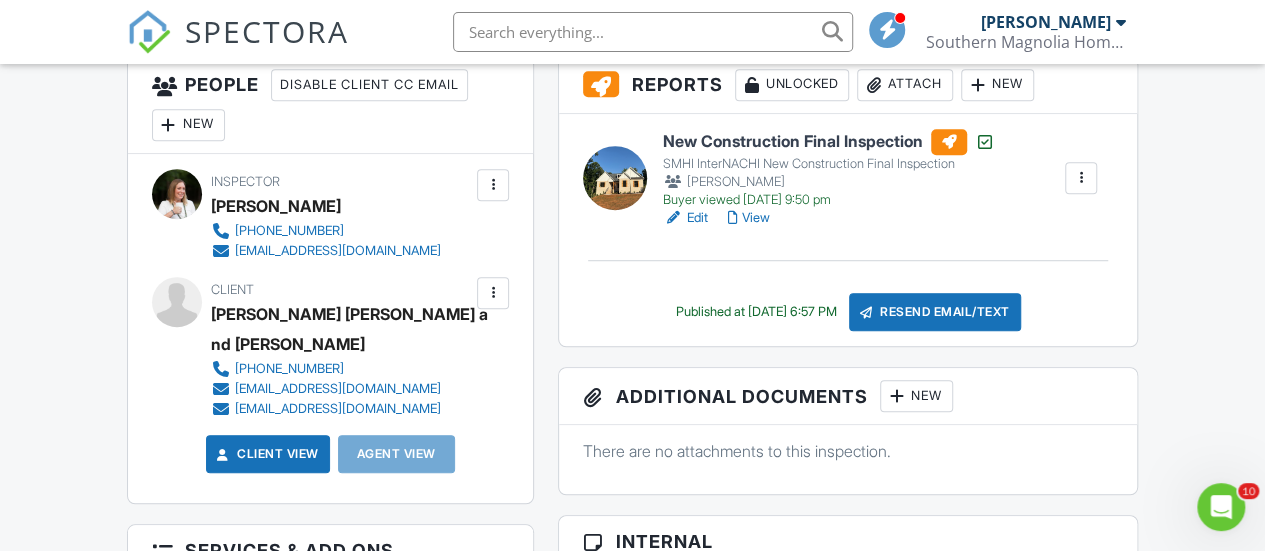 click on "Attach" at bounding box center (905, 85) 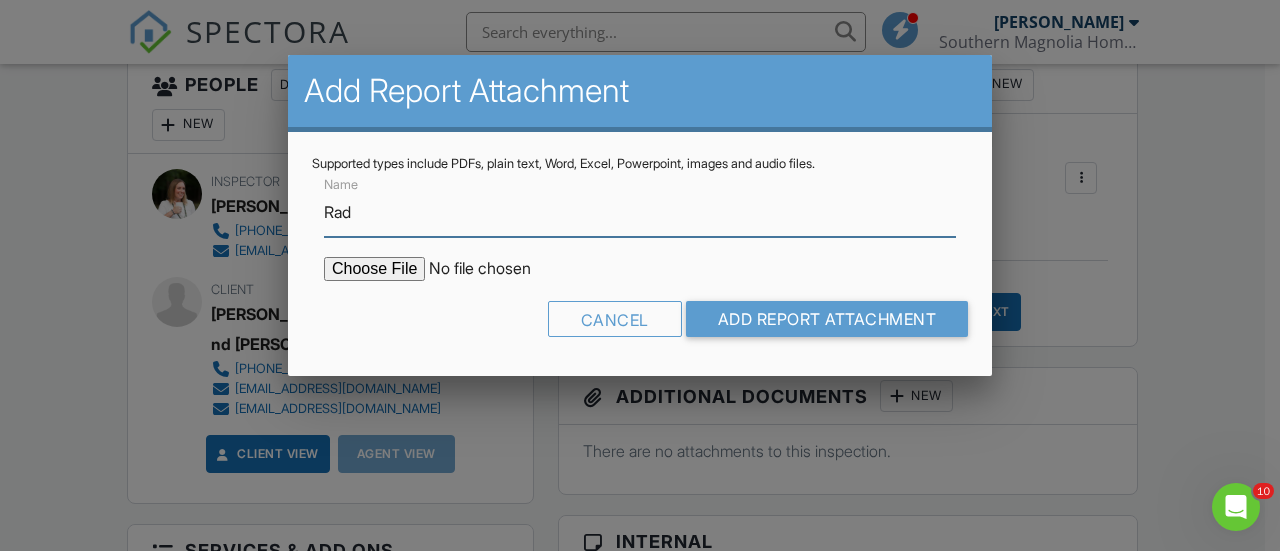 type on "Radon Test" 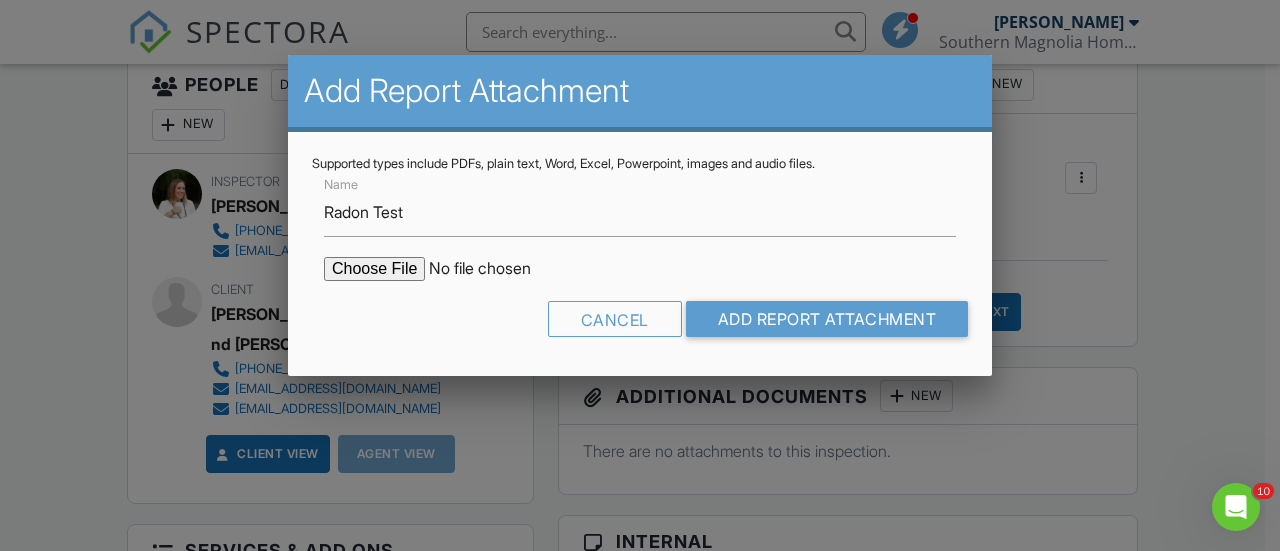 click at bounding box center [494, 269] 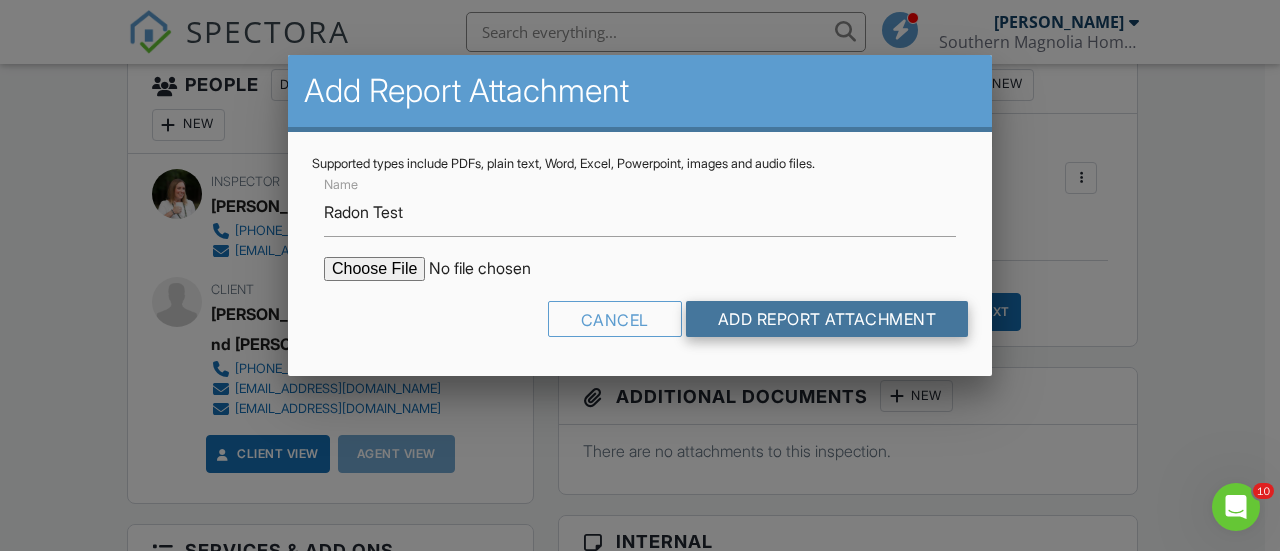 click on "Add Report Attachment" at bounding box center (827, 319) 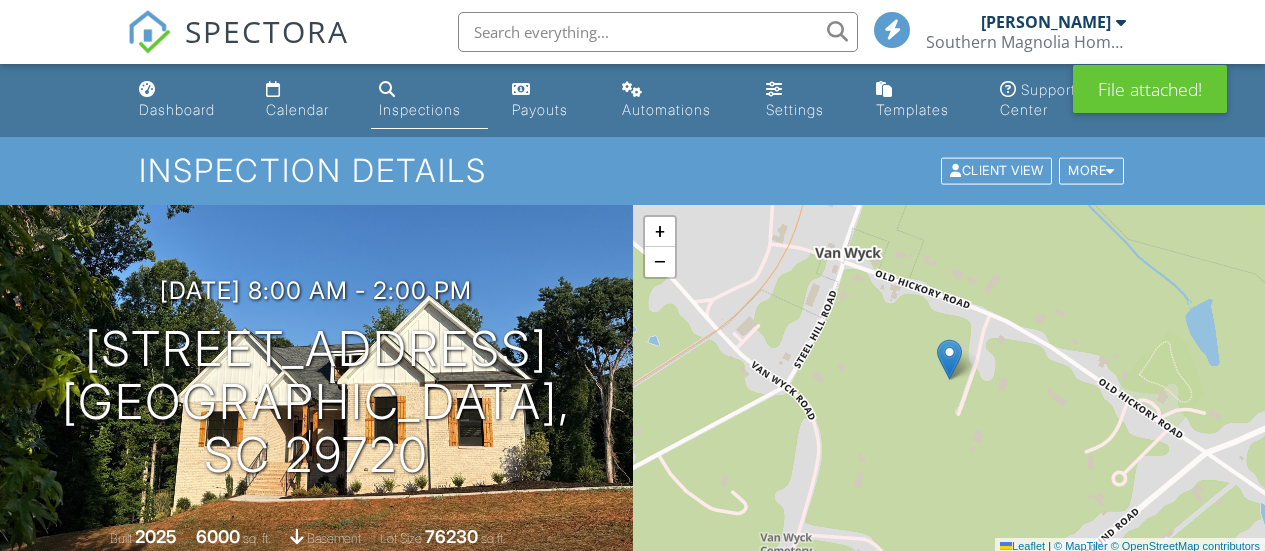 scroll, scrollTop: 0, scrollLeft: 0, axis: both 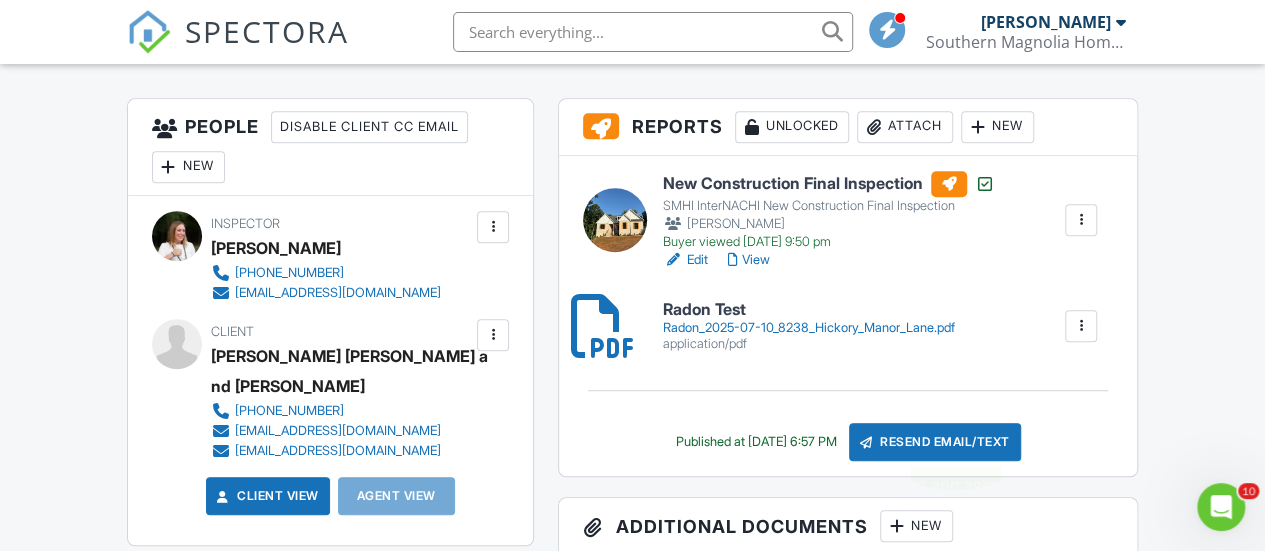 click on "Resend Email/Text" at bounding box center (935, 442) 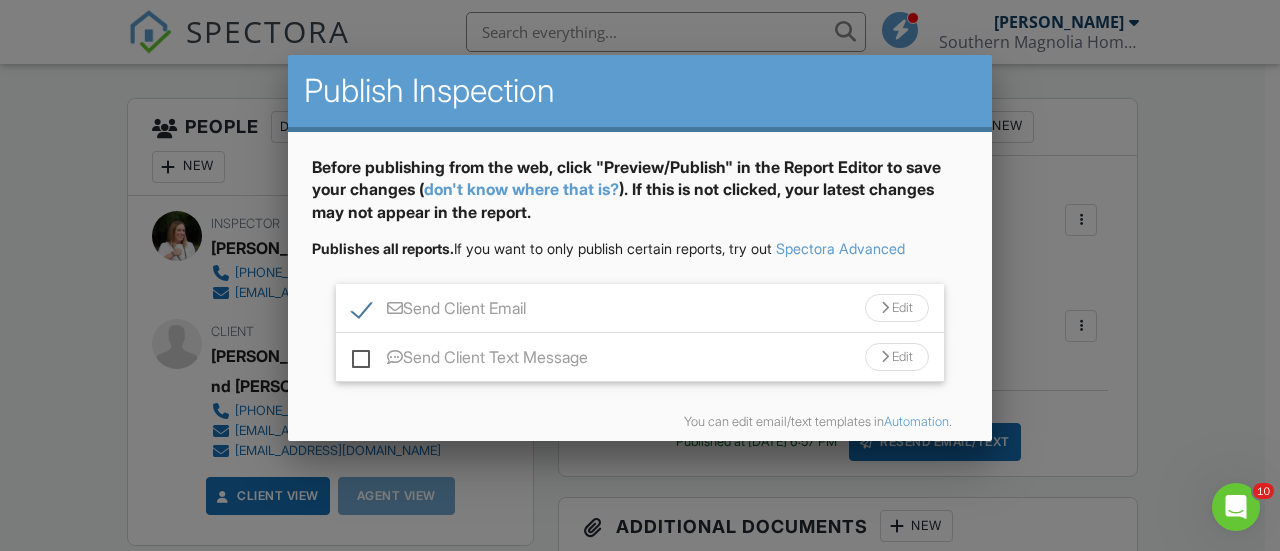 click at bounding box center (885, 308) 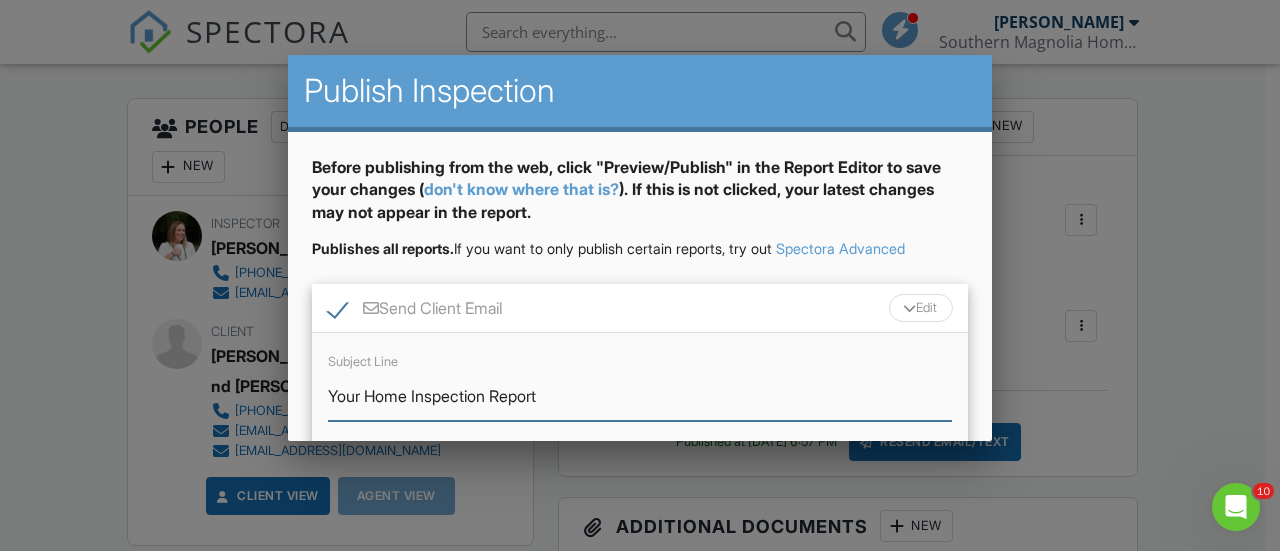 drag, startPoint x: 497, startPoint y: 396, endPoint x: 376, endPoint y: 395, distance: 121.004135 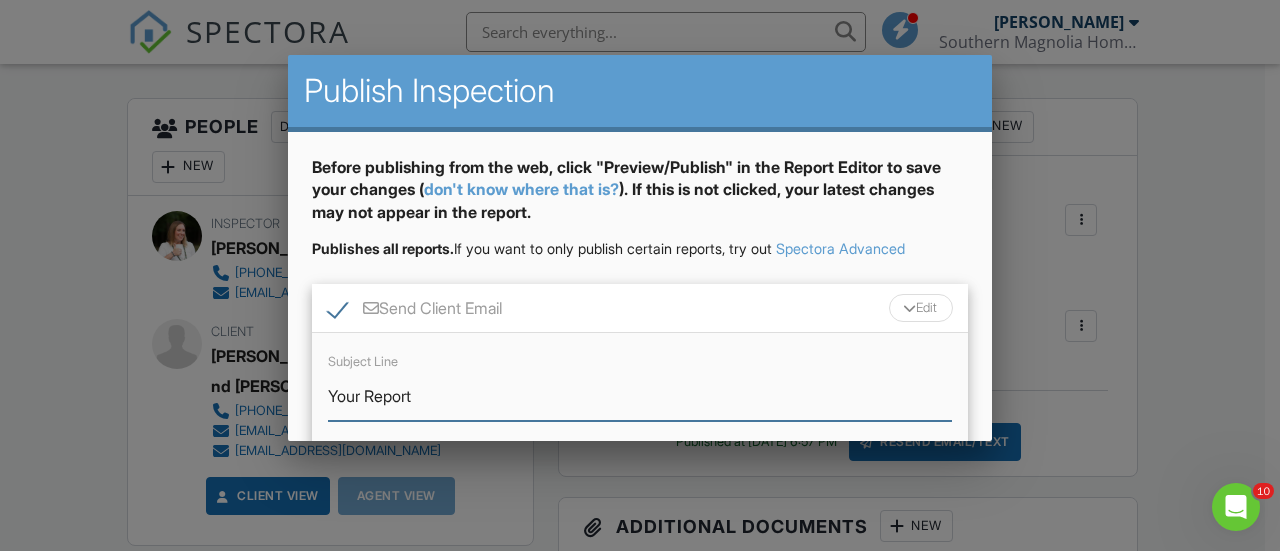 click on "Your Report" at bounding box center [640, 396] 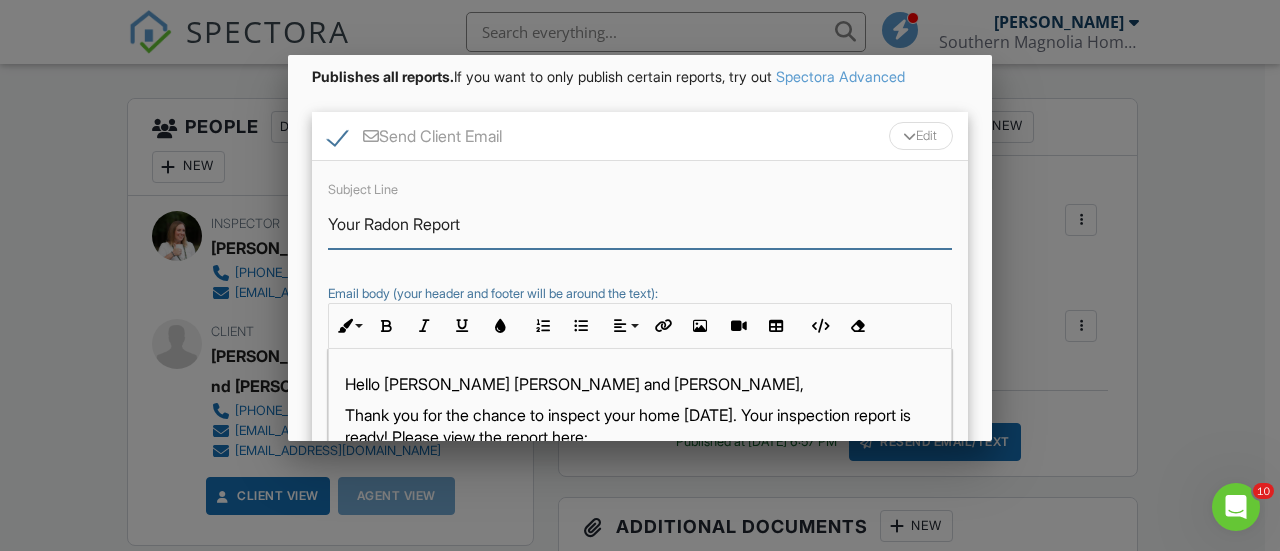 scroll, scrollTop: 179, scrollLeft: 0, axis: vertical 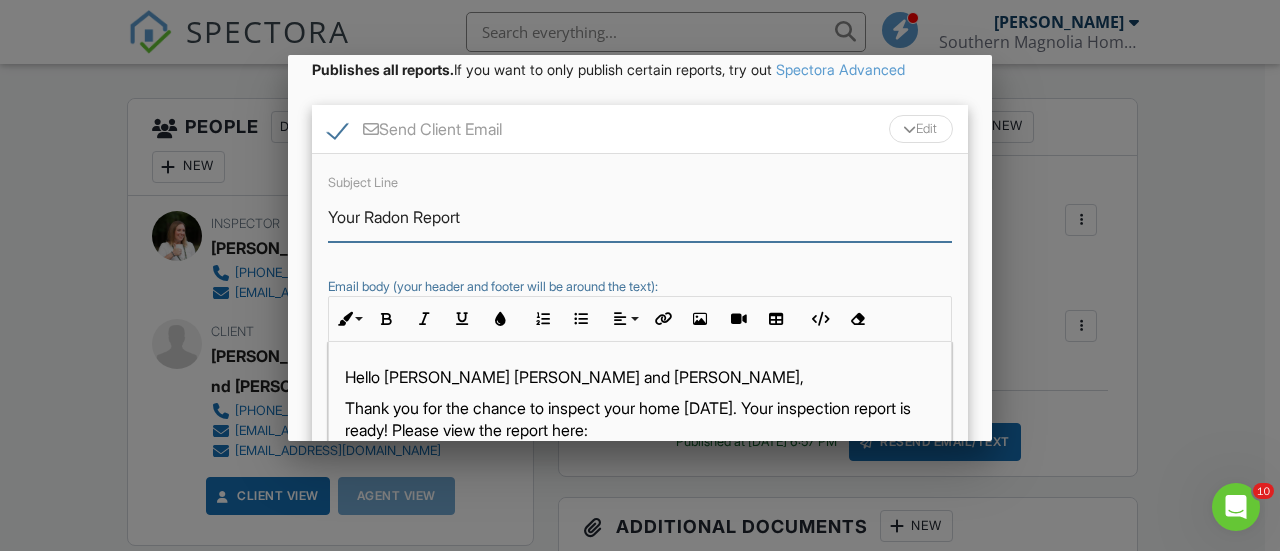 type on "Your Radon Report" 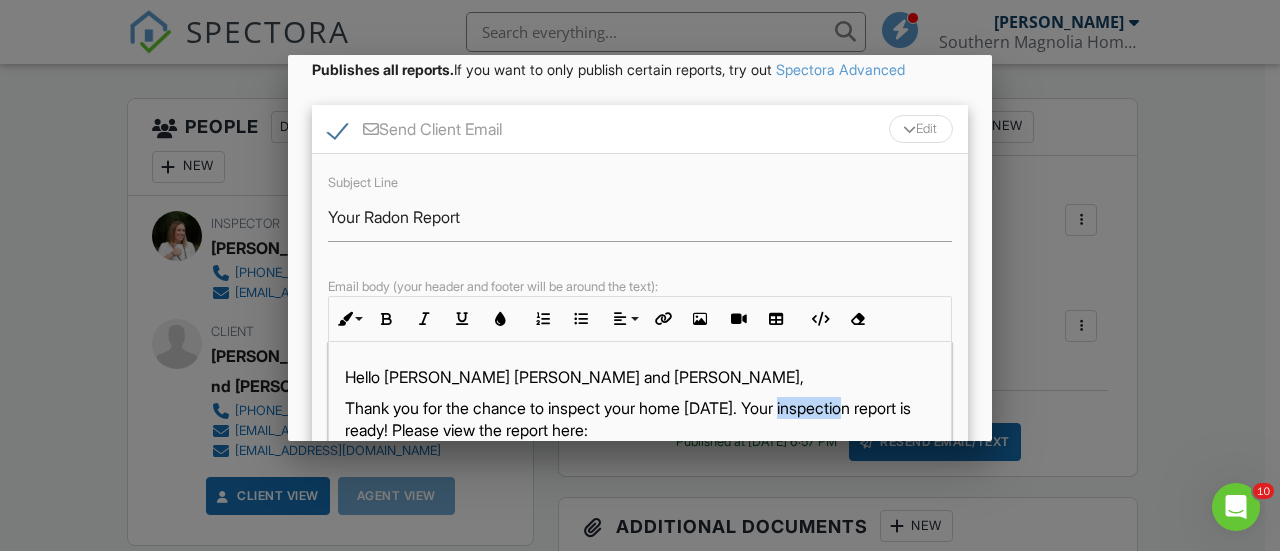drag, startPoint x: 872, startPoint y: 403, endPoint x: 796, endPoint y: 399, distance: 76.105194 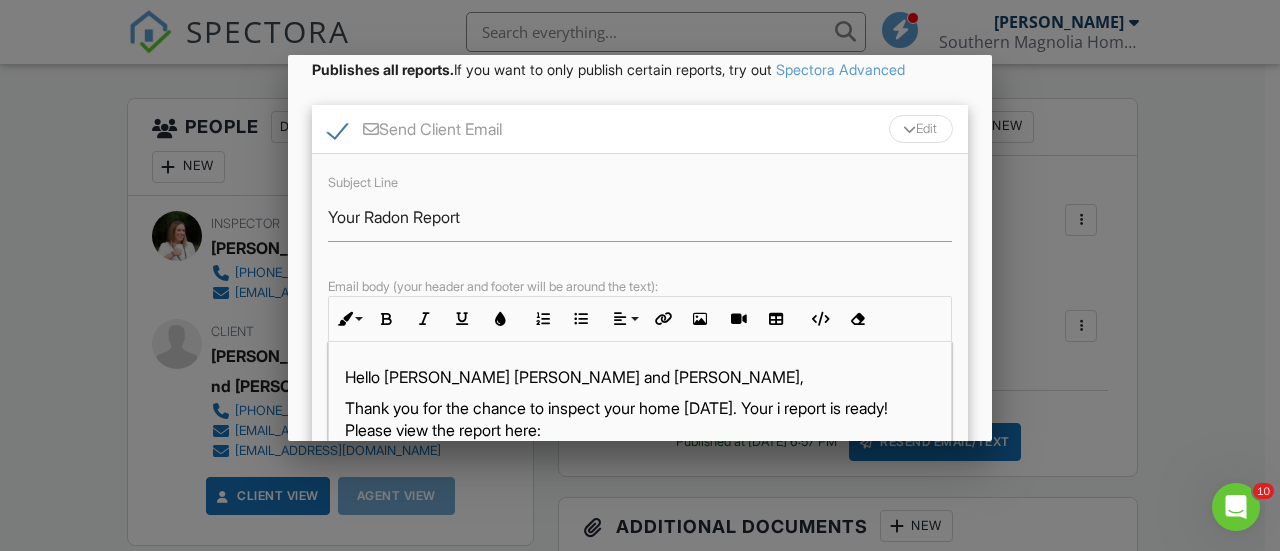 click on "Thank you for the chance to inspect your home today. Your i report is ready! Please view the report here:" at bounding box center [640, 419] 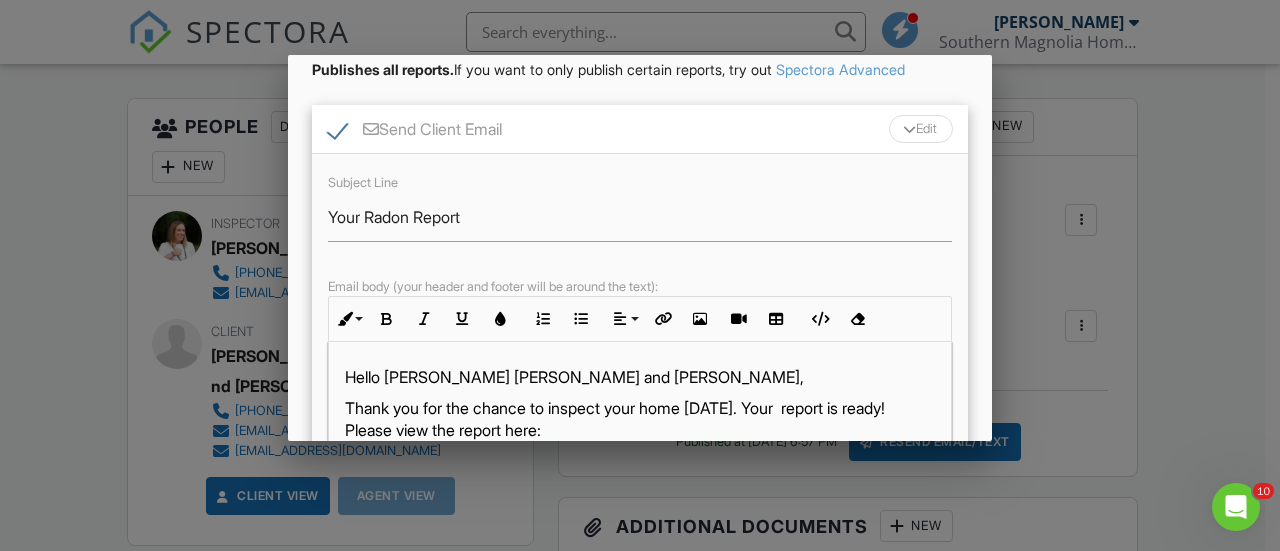 type 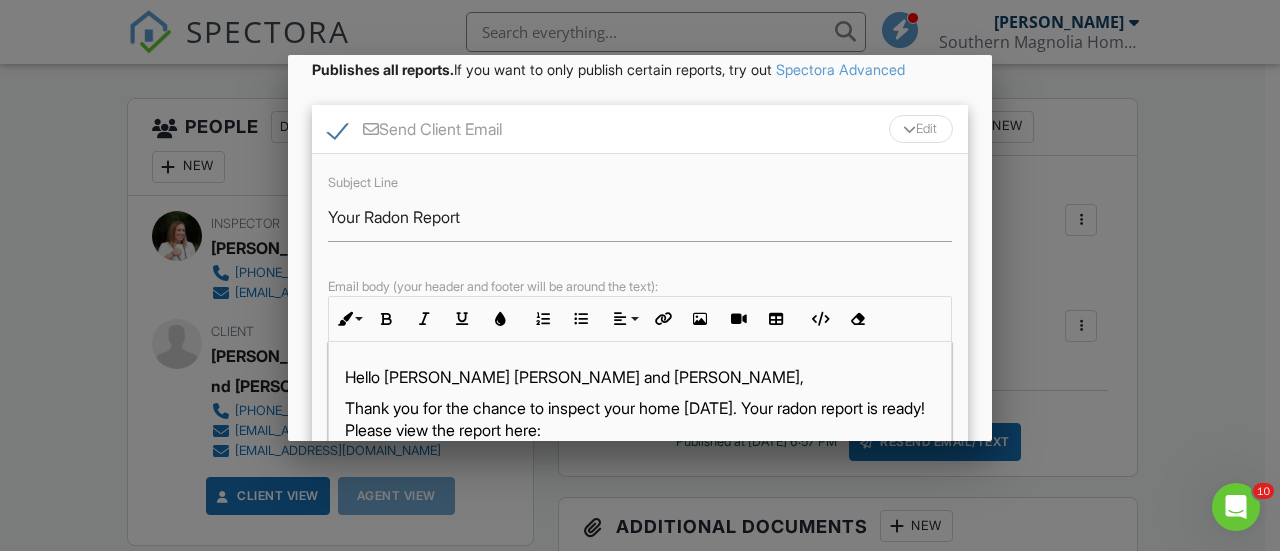 click on "Thank you for the chance to inspect your home today. Your radon report is ready! Please view the report here:" at bounding box center (640, 419) 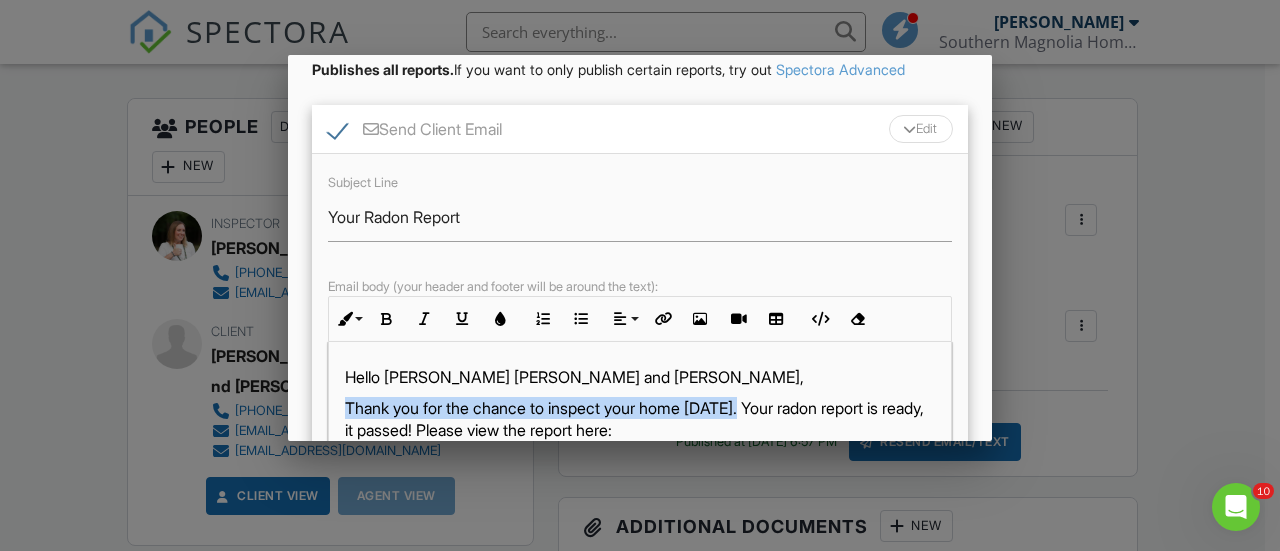 drag, startPoint x: 754, startPoint y: 410, endPoint x: 310, endPoint y: 411, distance: 444.00113 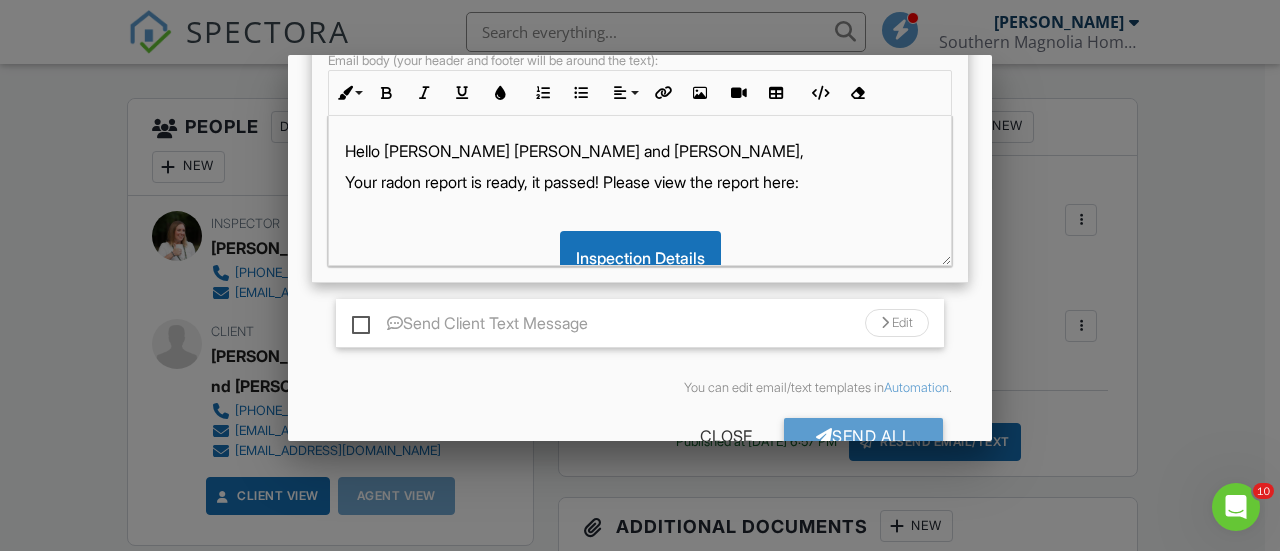 scroll, scrollTop: 396, scrollLeft: 0, axis: vertical 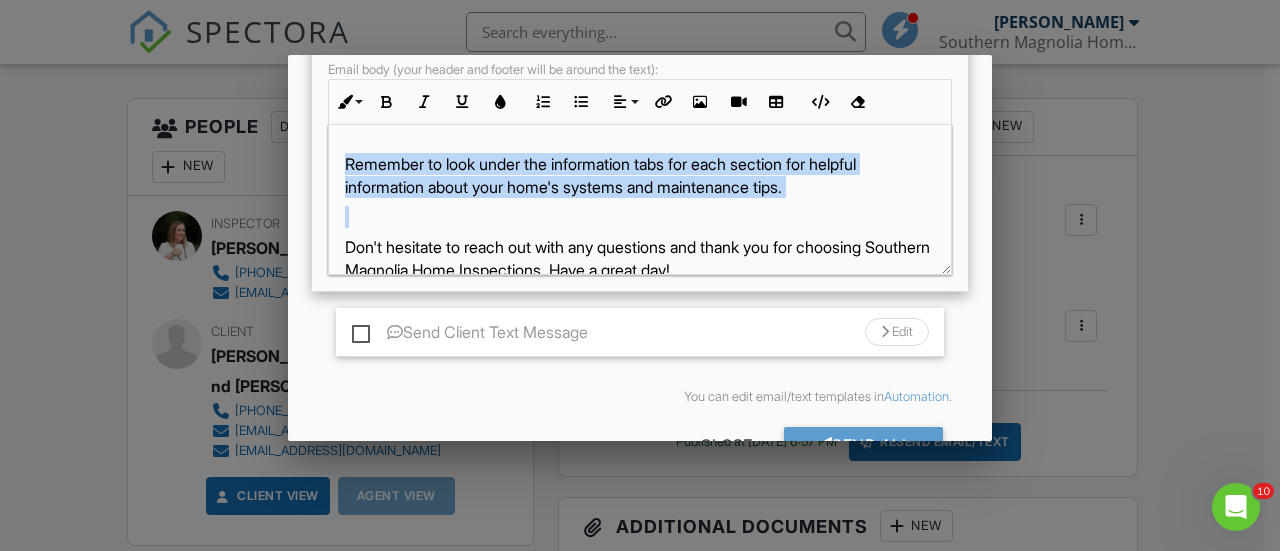 drag, startPoint x: 375, startPoint y: 218, endPoint x: 340, endPoint y: 173, distance: 57.00877 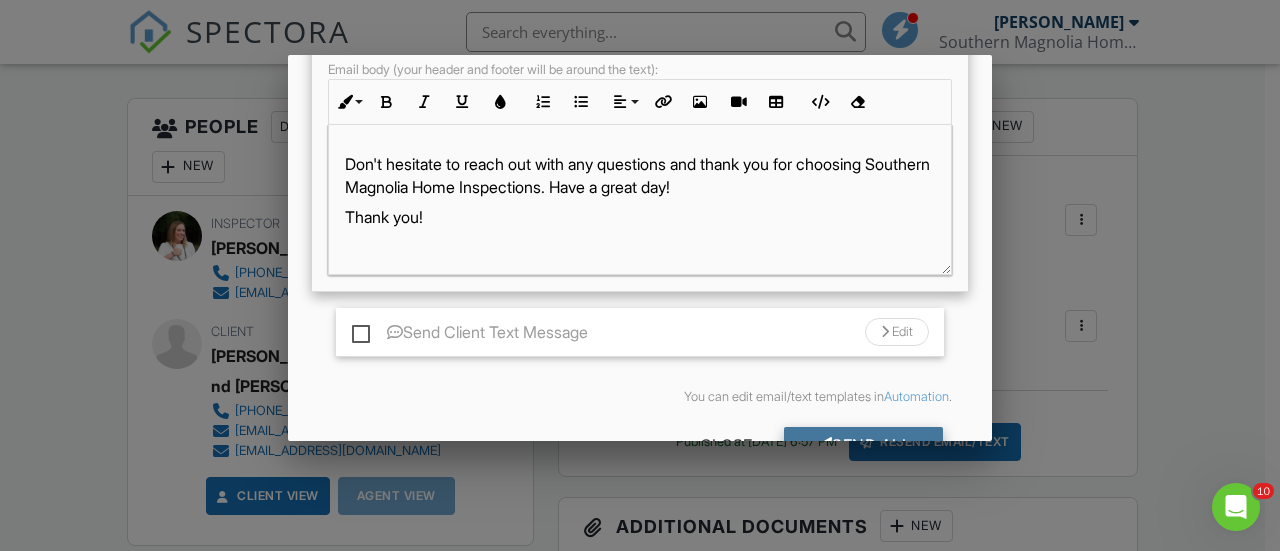 click on "Send All" at bounding box center (864, 445) 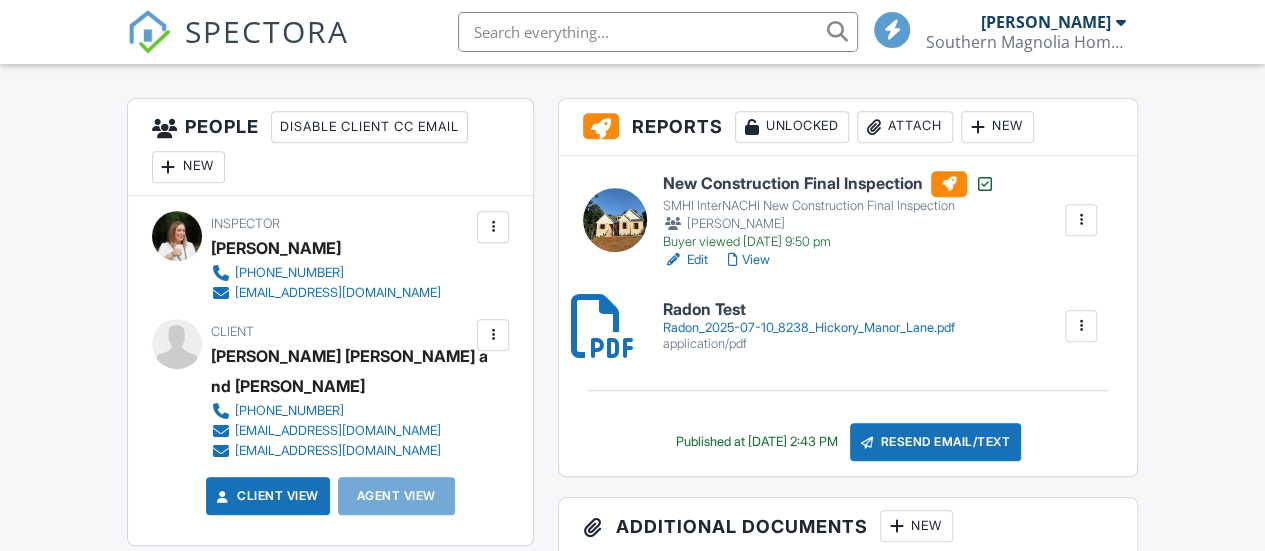scroll, scrollTop: 509, scrollLeft: 0, axis: vertical 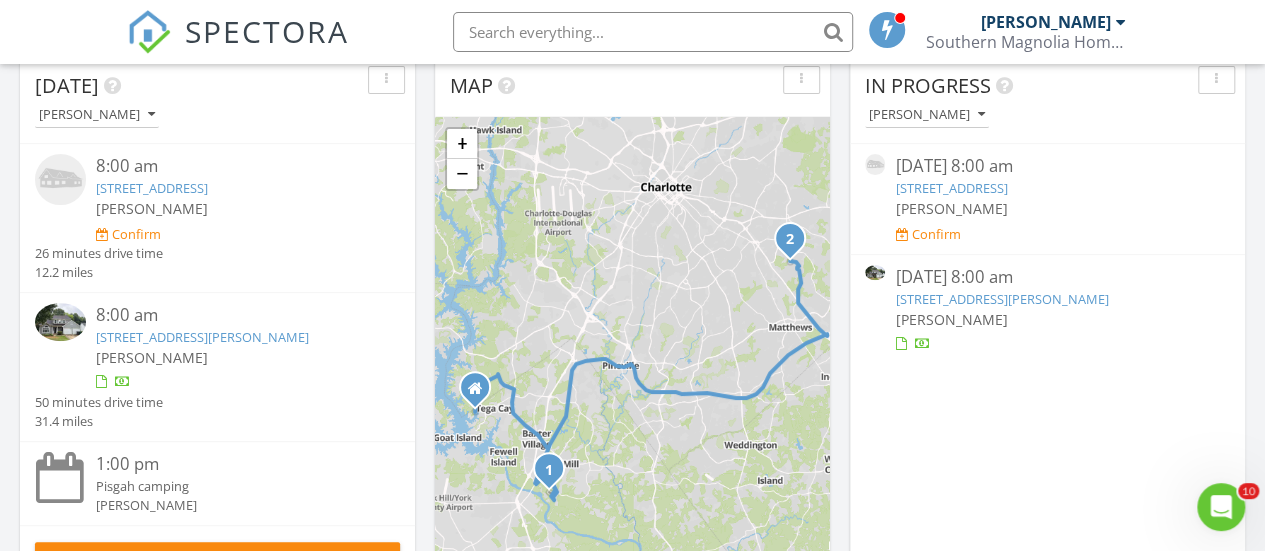 click on "[STREET_ADDRESS][PERSON_NAME]" at bounding box center (1001, 299) 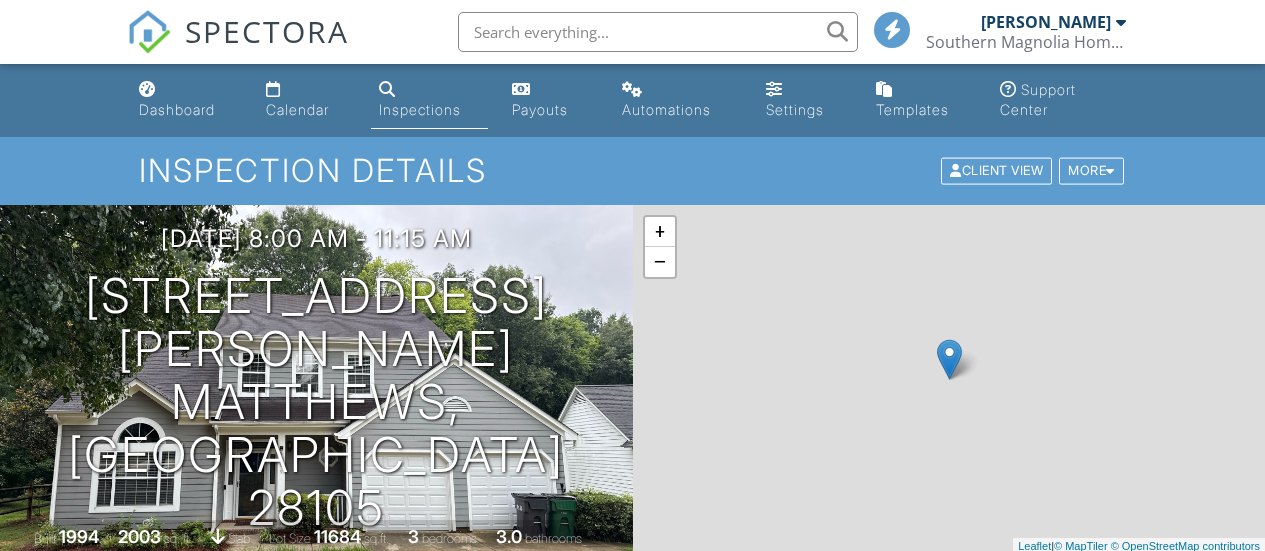 scroll, scrollTop: 0, scrollLeft: 0, axis: both 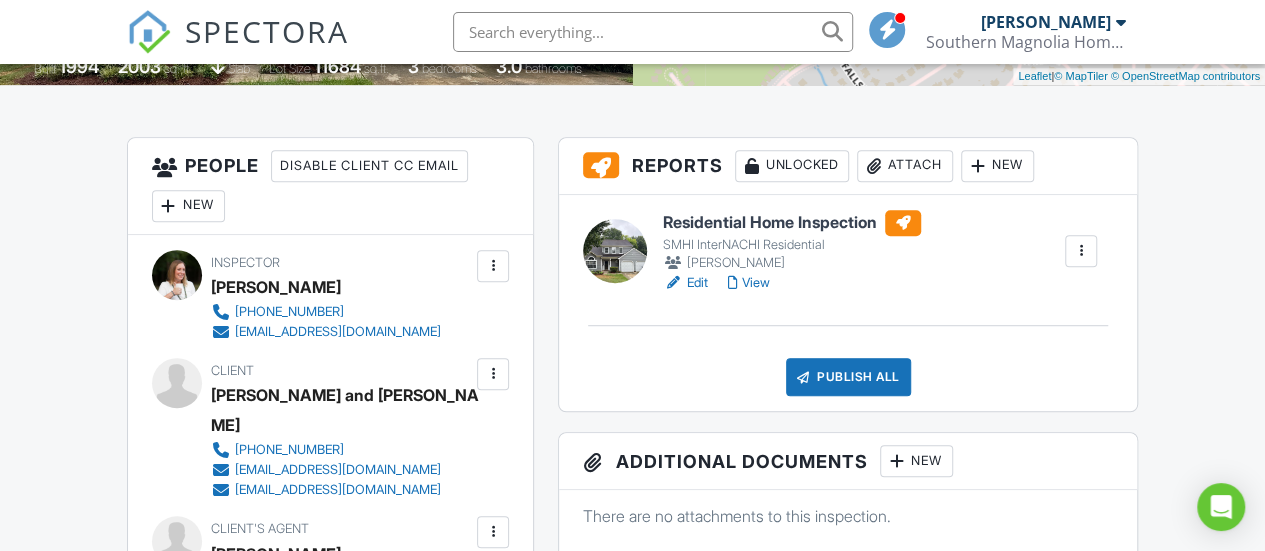 drag, startPoint x: 1270, startPoint y: 71, endPoint x: 1279, endPoint y: 144, distance: 73.552704 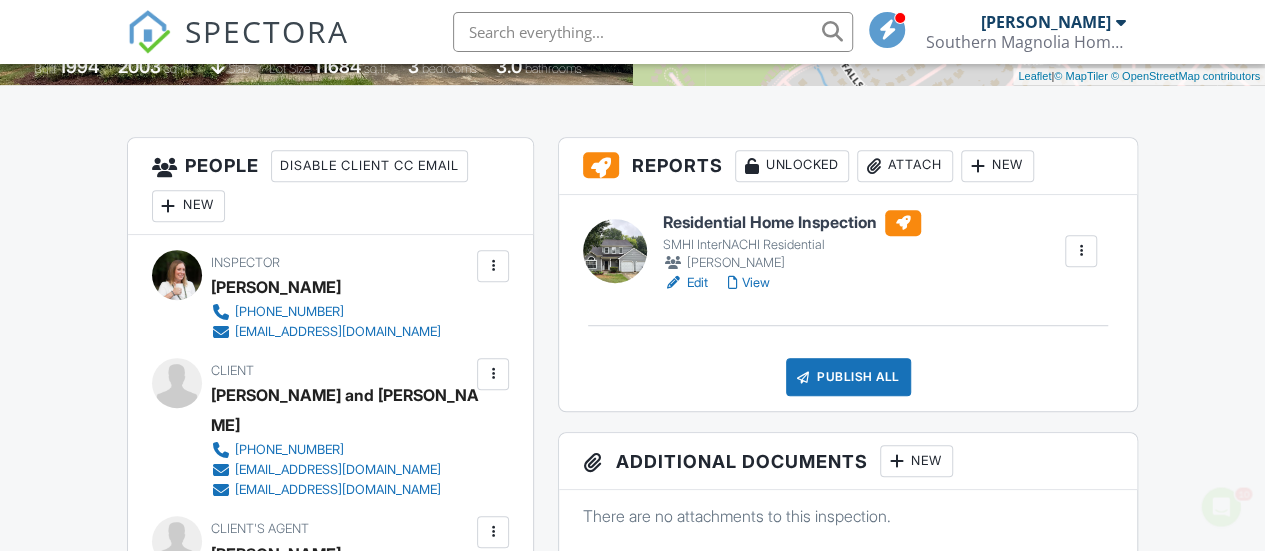 scroll, scrollTop: 0, scrollLeft: 0, axis: both 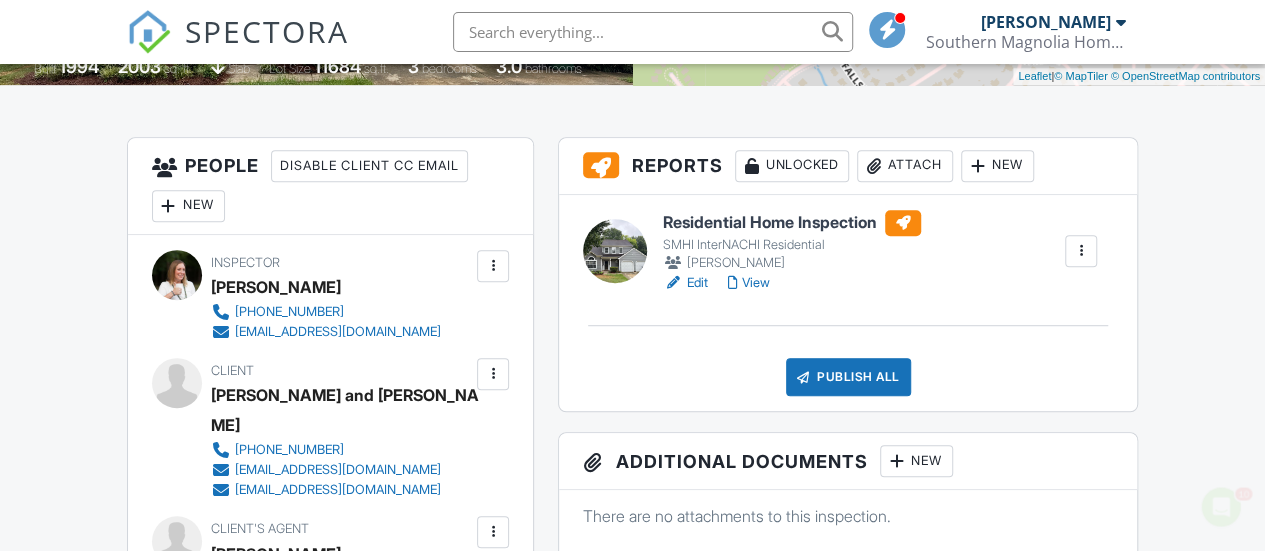 click on "View" at bounding box center [749, 283] 